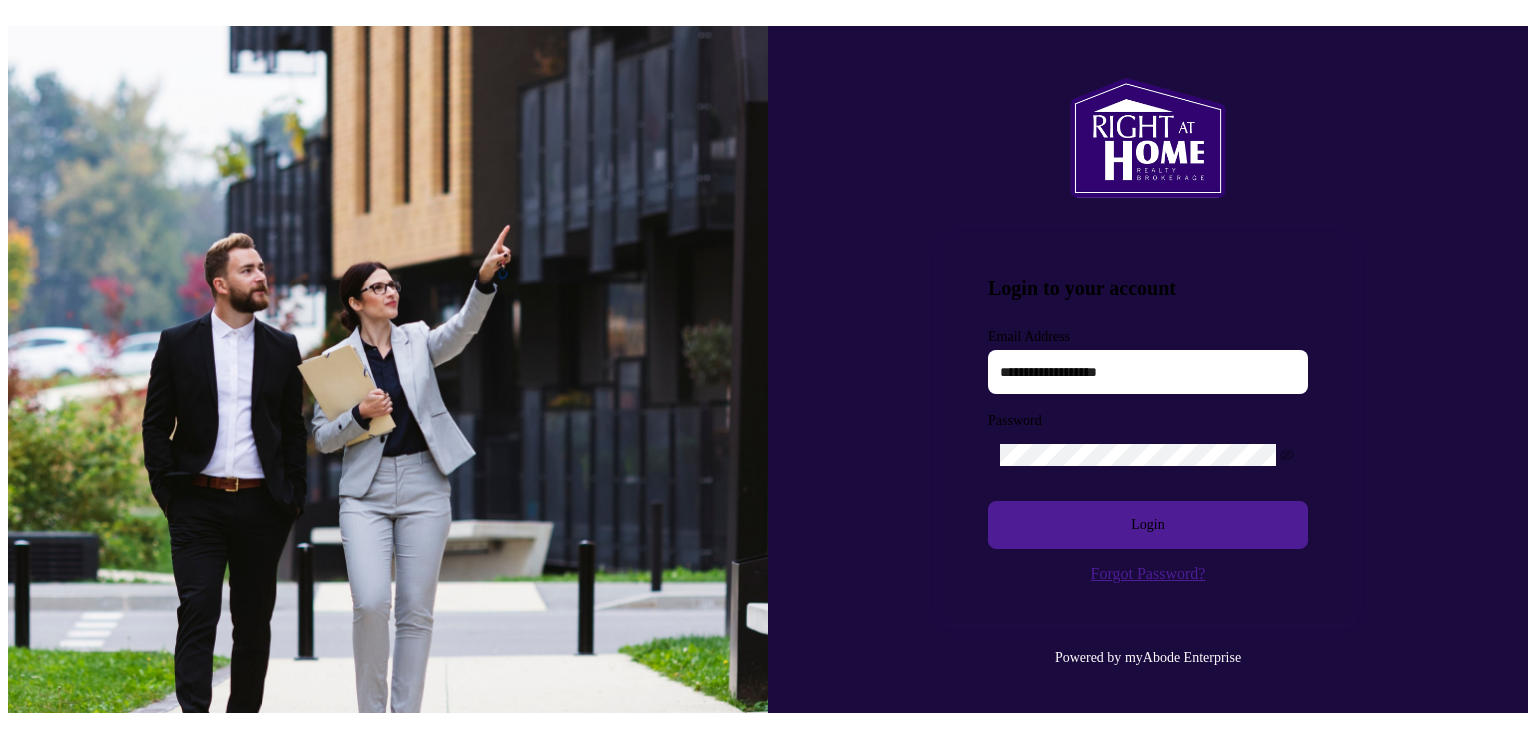 scroll, scrollTop: 0, scrollLeft: 0, axis: both 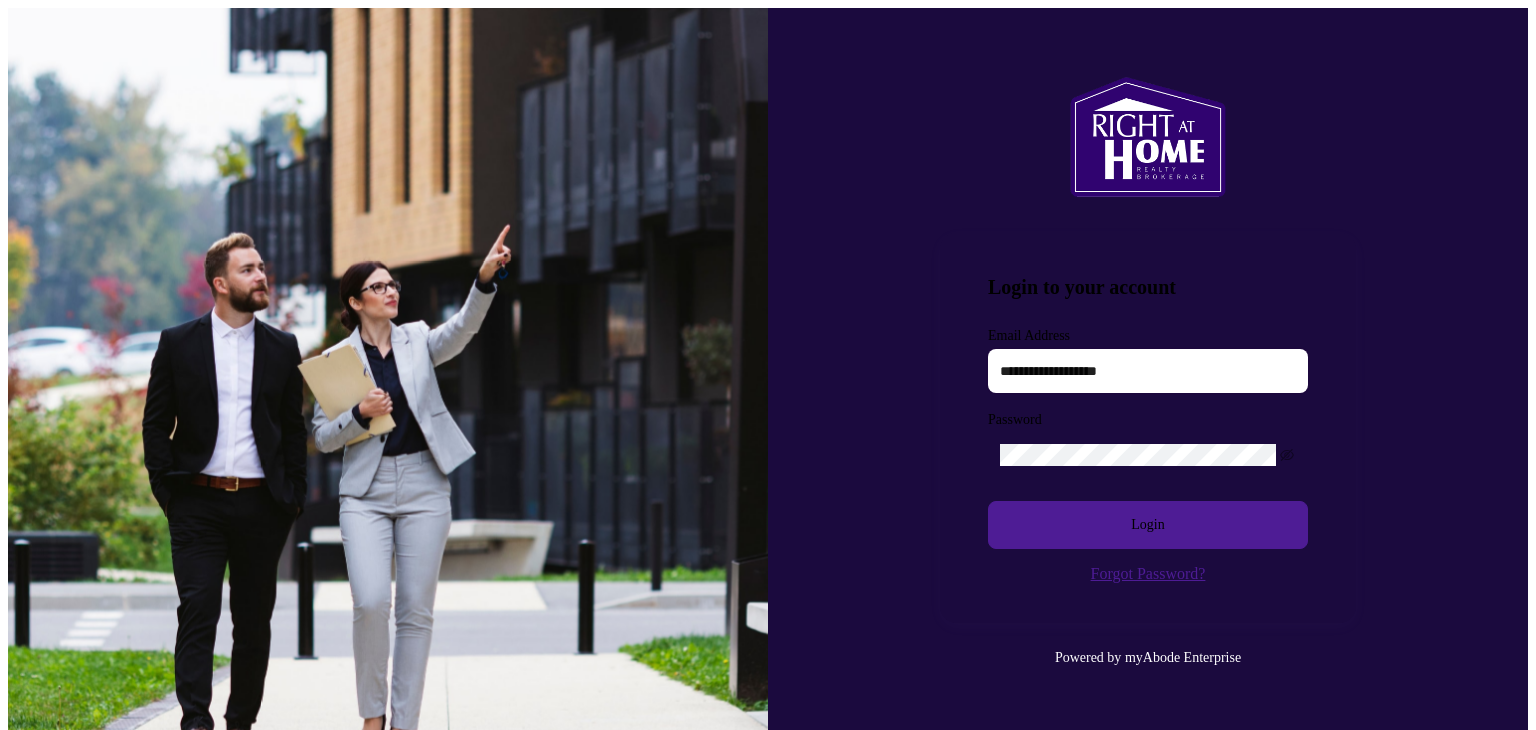 drag, startPoint x: 1104, startPoint y: 361, endPoint x: 1100, endPoint y: 380, distance: 19.416489 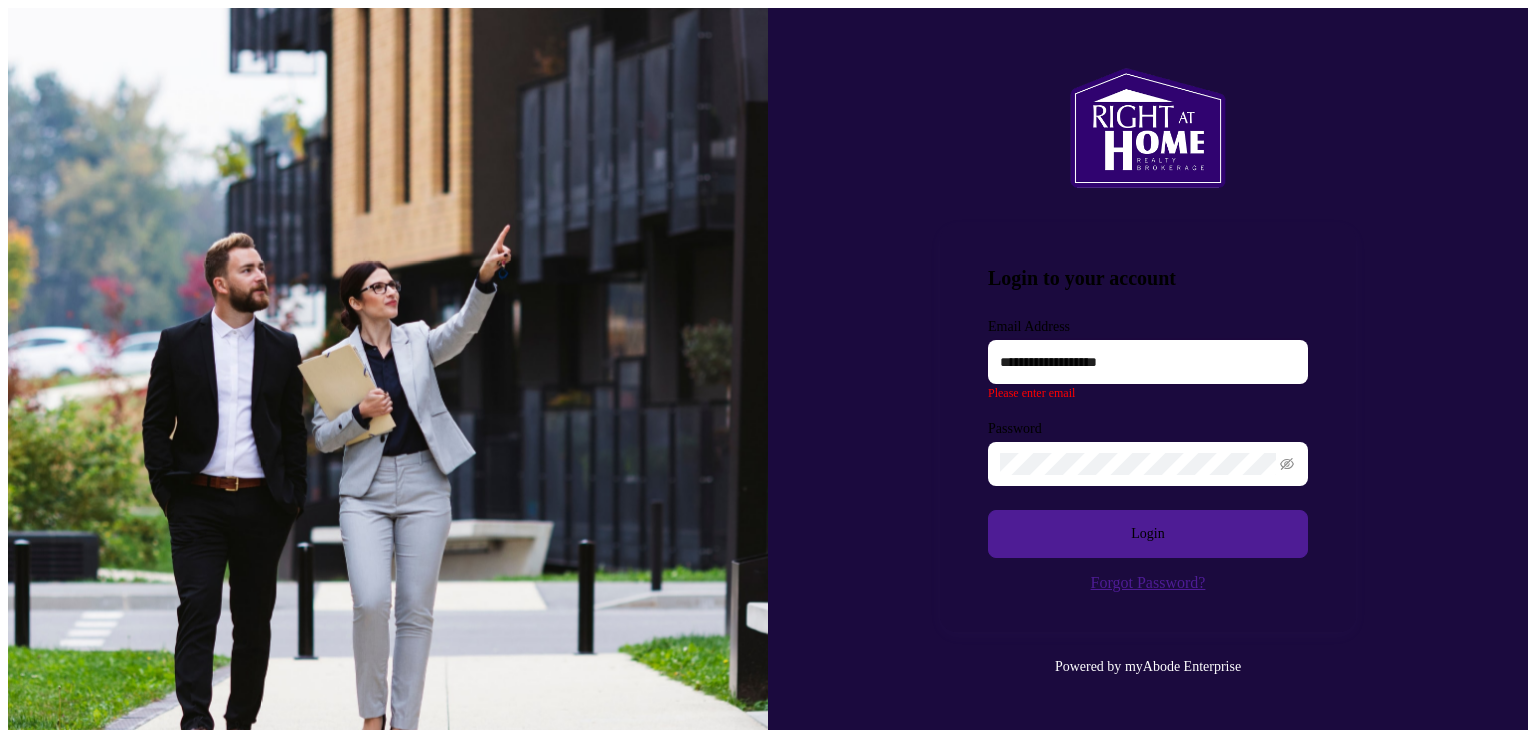type on "**********" 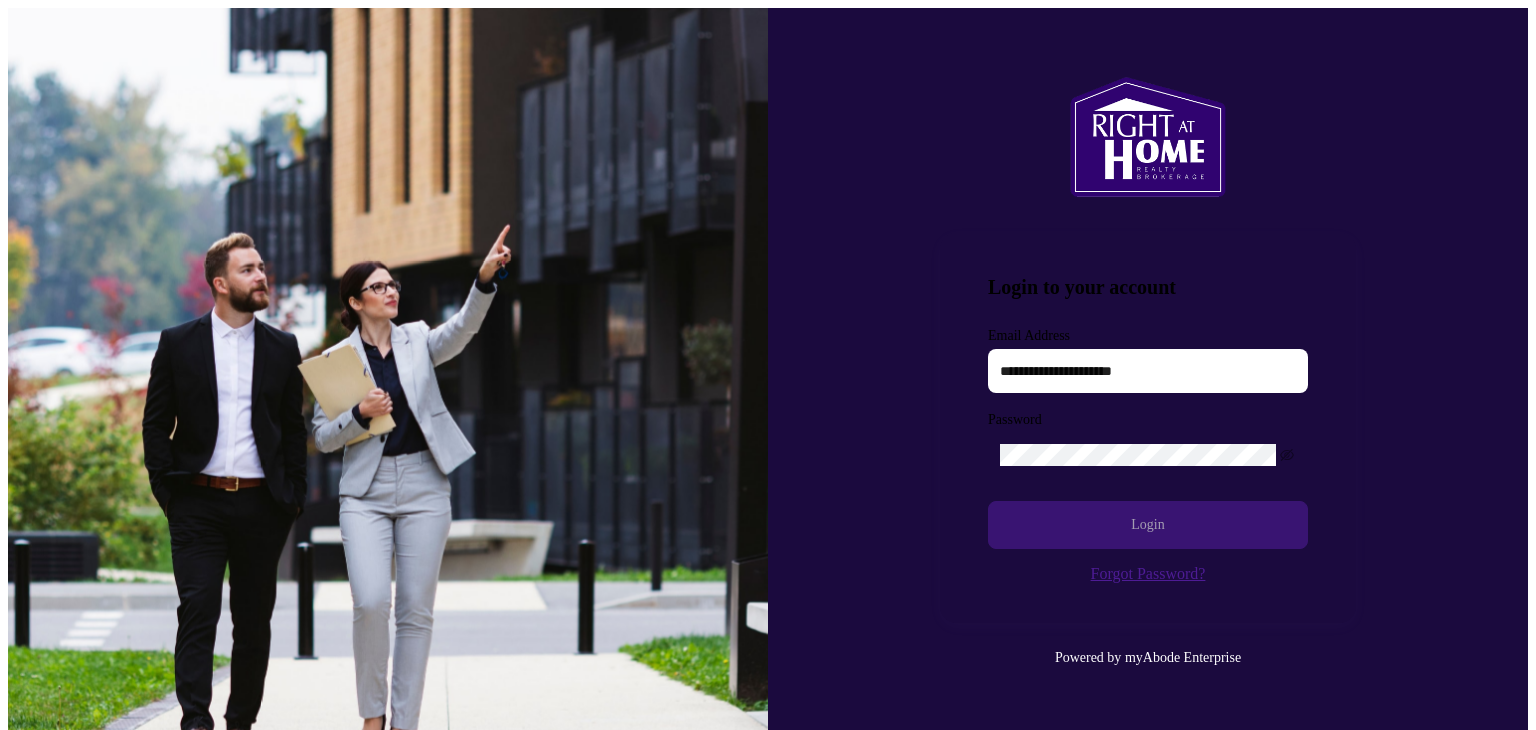 click on "Login" at bounding box center [1148, 525] 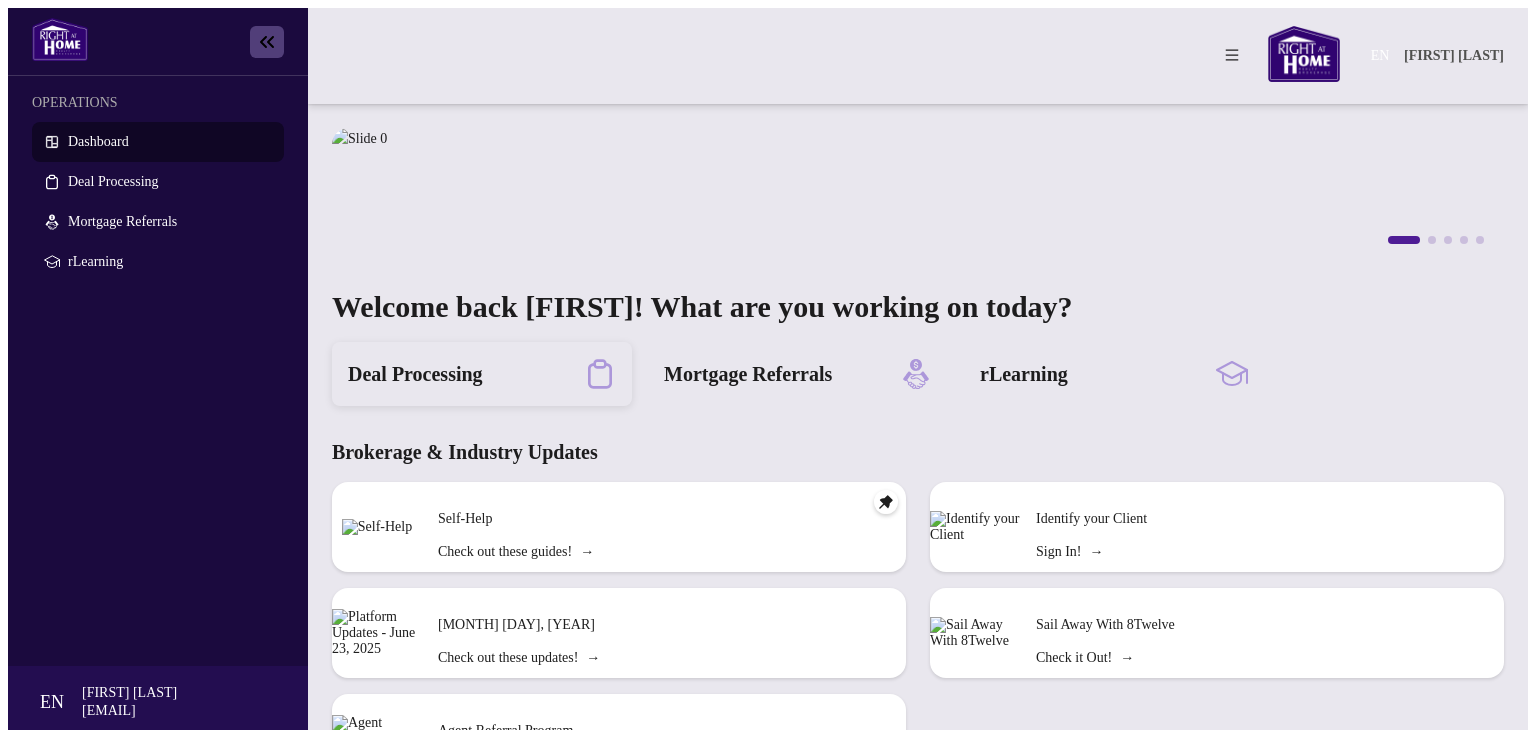 click on "Deal Processing" at bounding box center [415, 374] 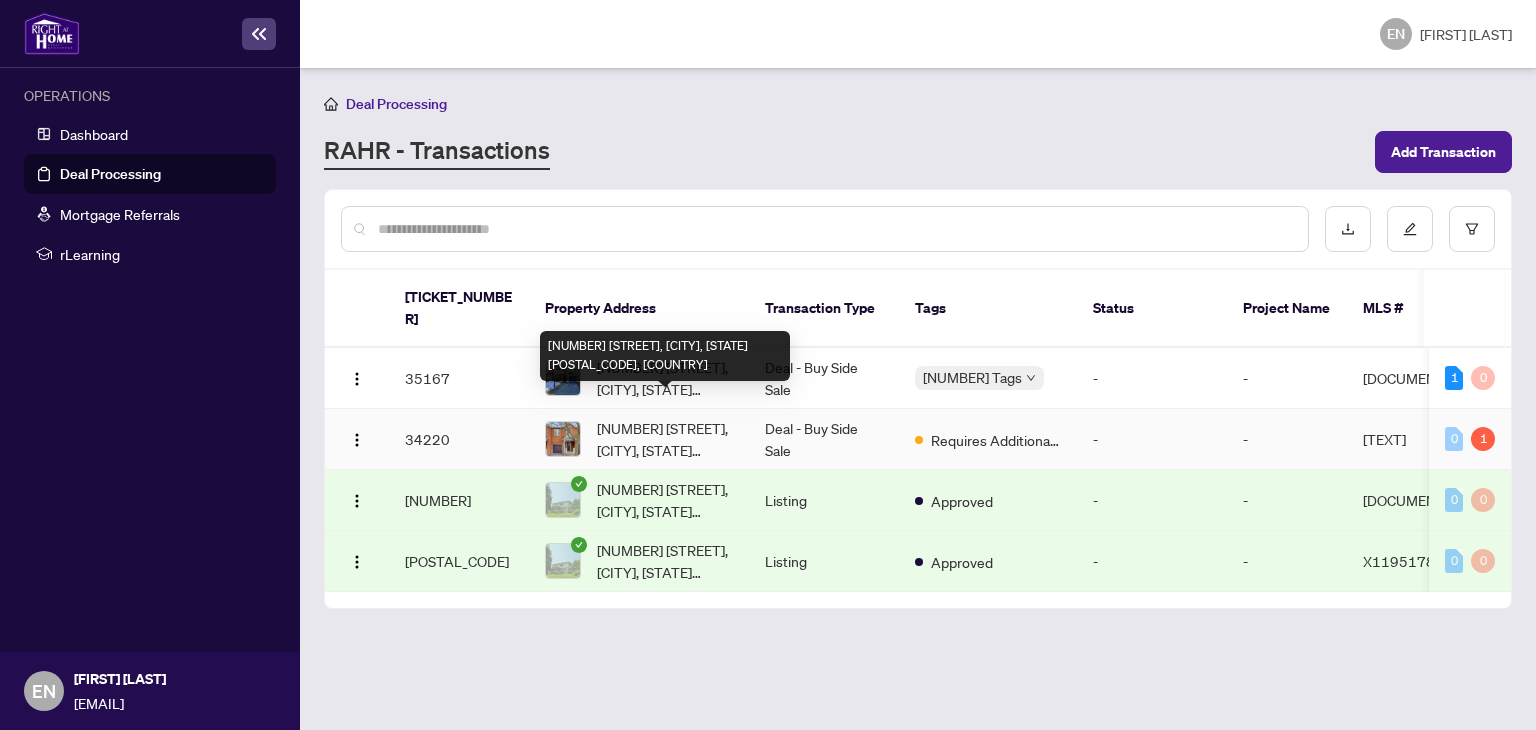 click on "[NUMBER] [STREET], [CITY], [STATE] [POSTAL_CODE], [COUNTRY]" at bounding box center [665, 439] 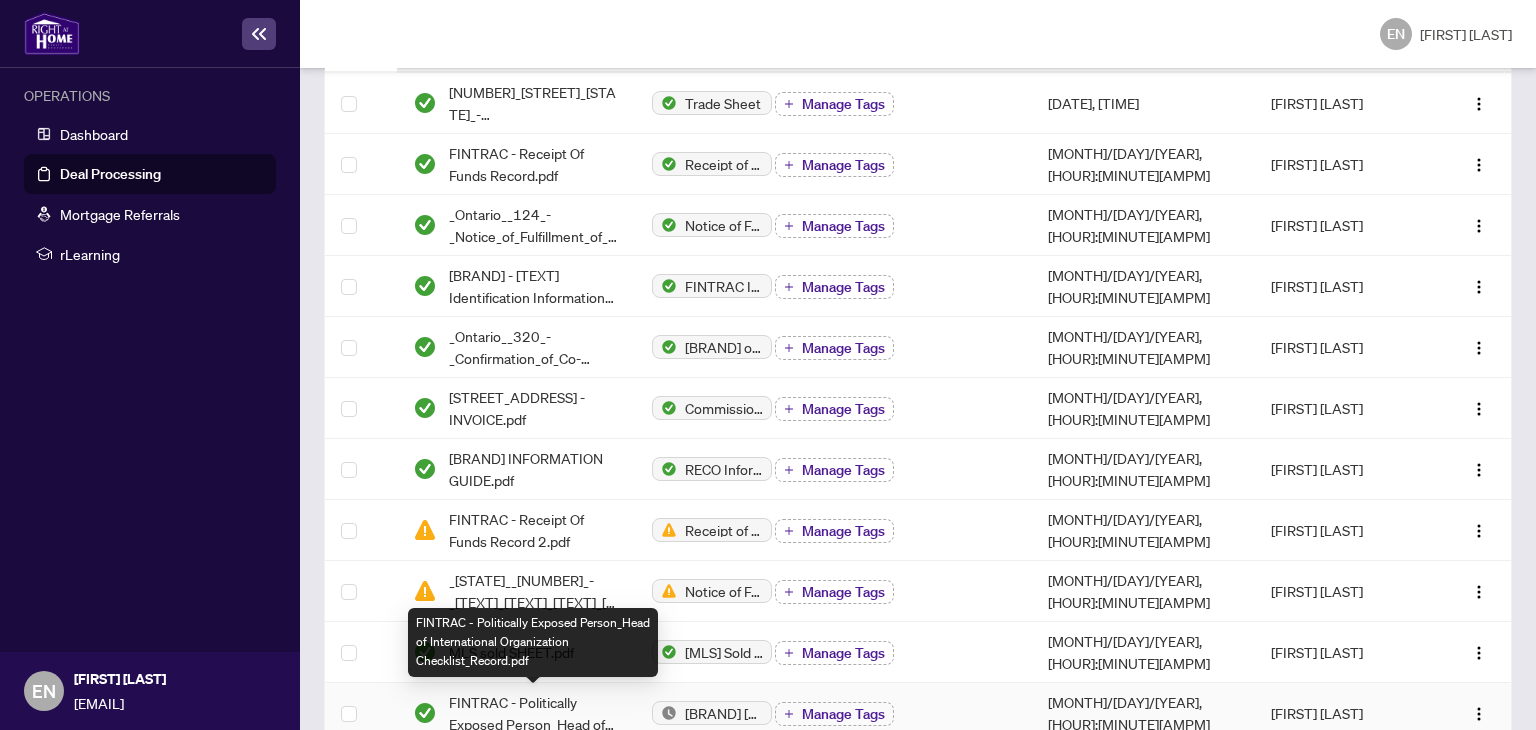 scroll, scrollTop: 300, scrollLeft: 0, axis: vertical 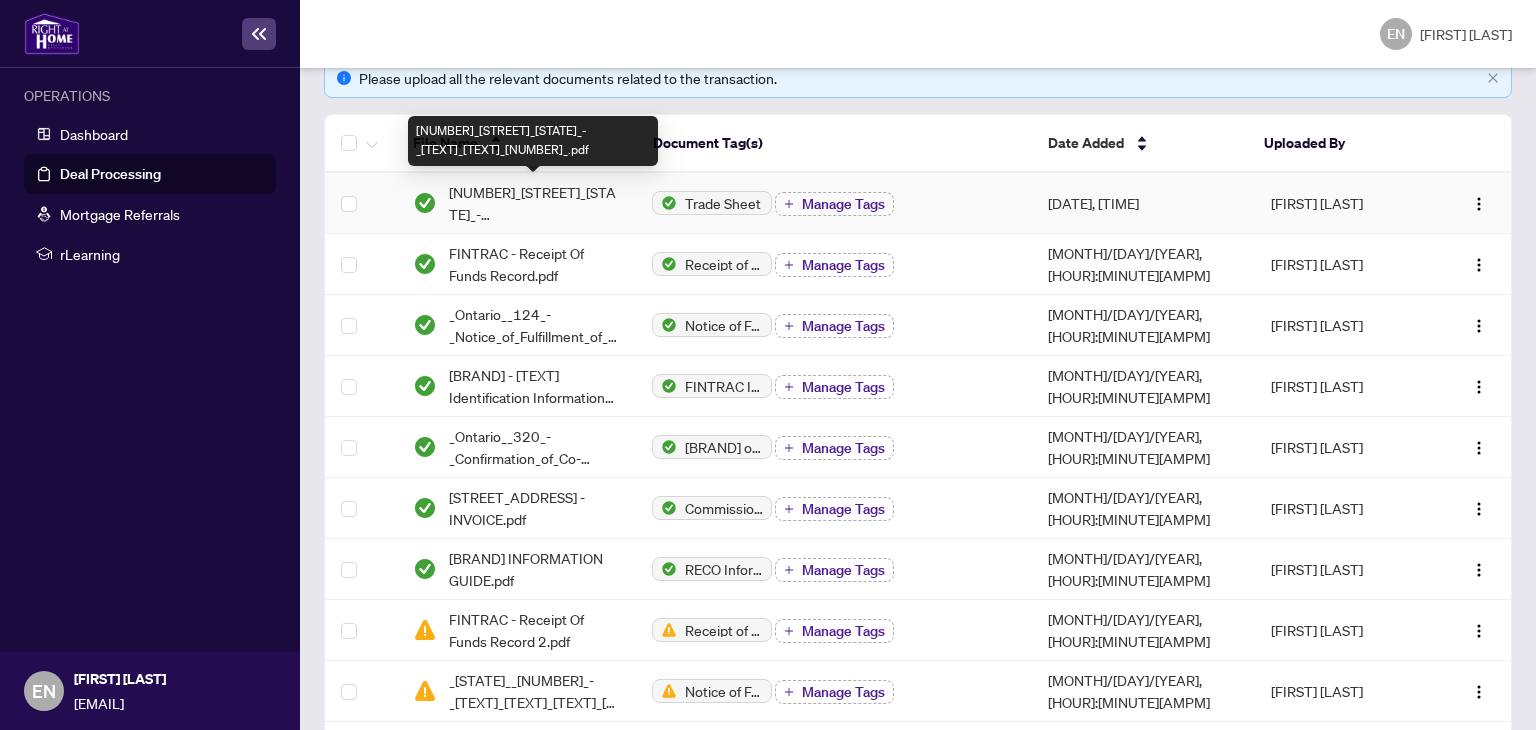 click on "[NUMBER]_[STREET]_[STATE]_-_[TEXT]_[TEXT]_[NUMBER]_.pdf" at bounding box center (535, 203) 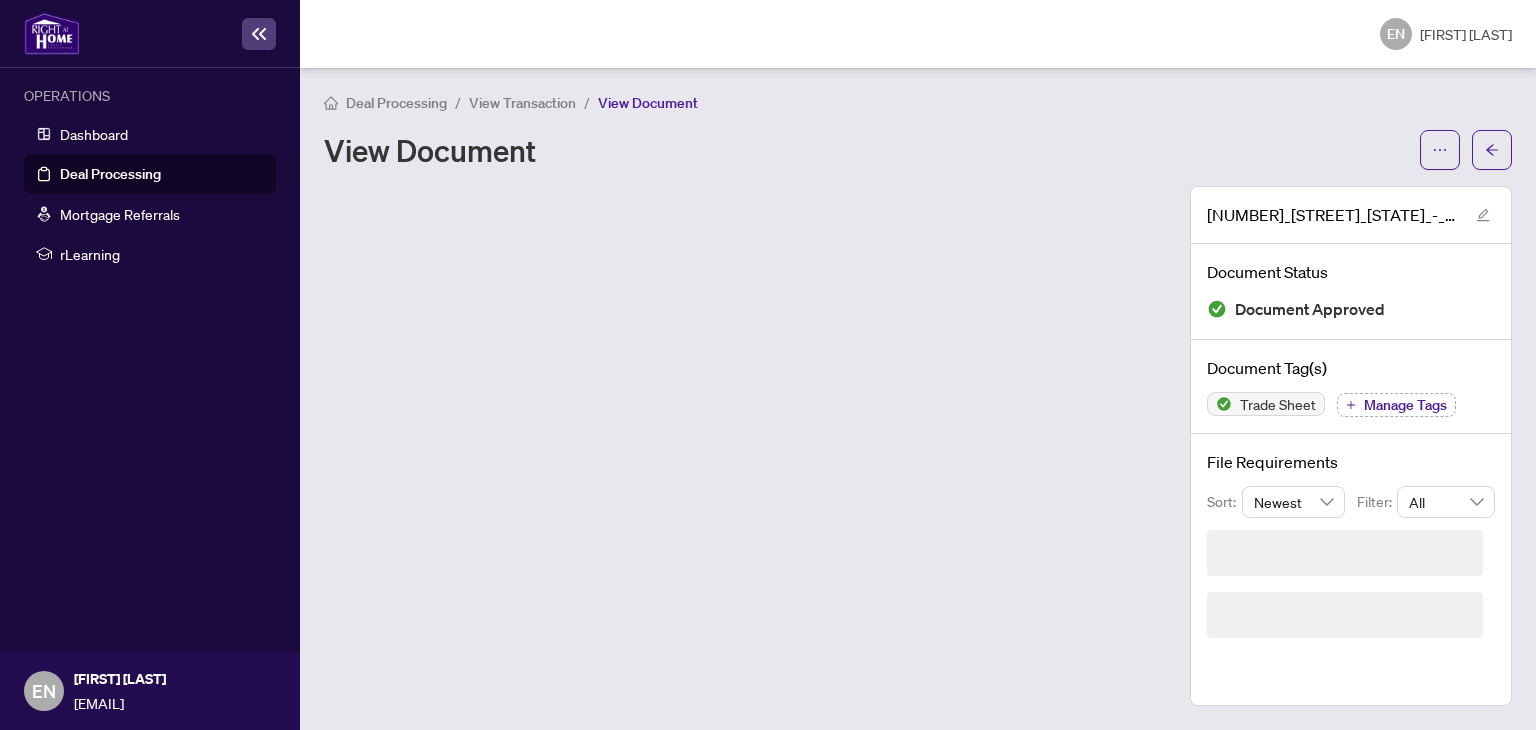 scroll, scrollTop: 0, scrollLeft: 0, axis: both 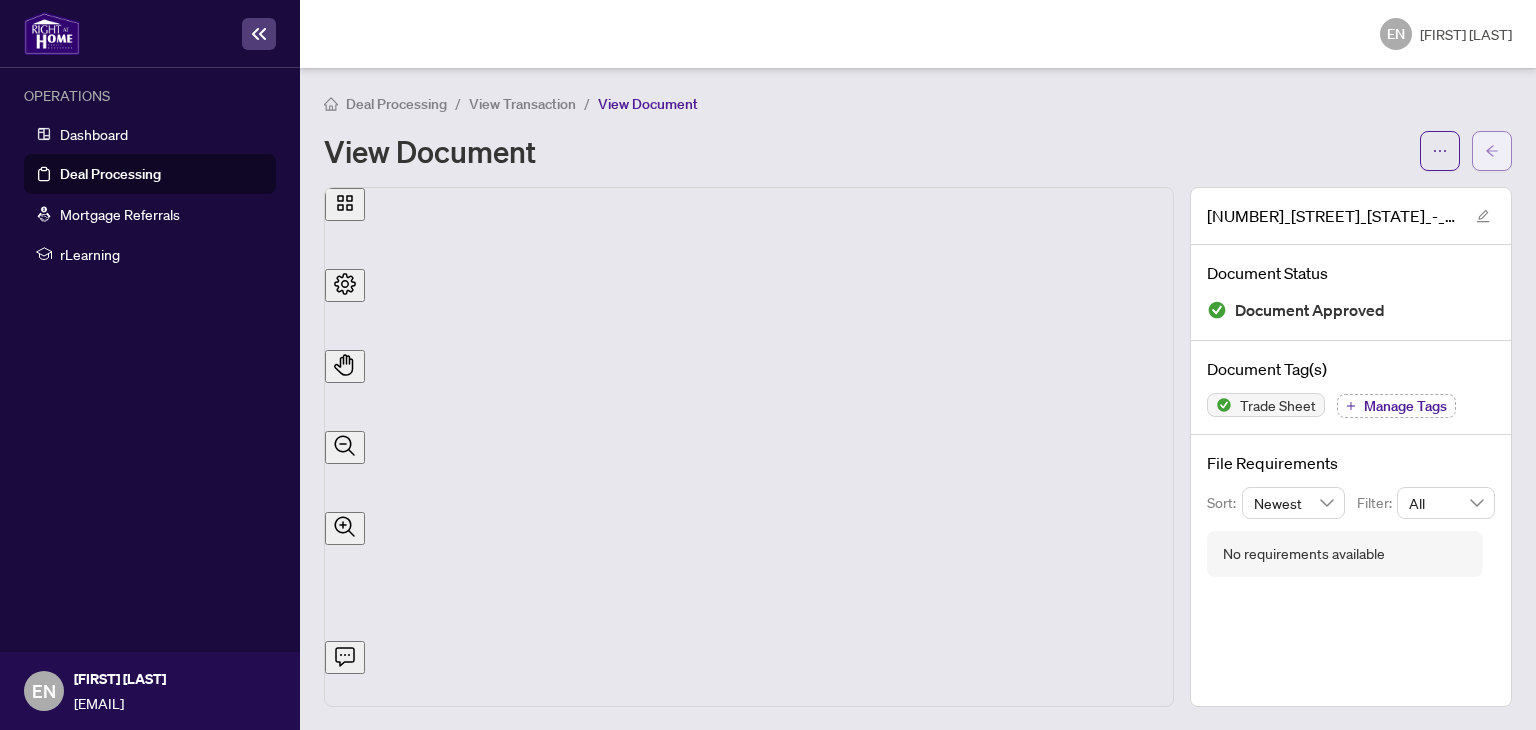 click at bounding box center [1492, 151] 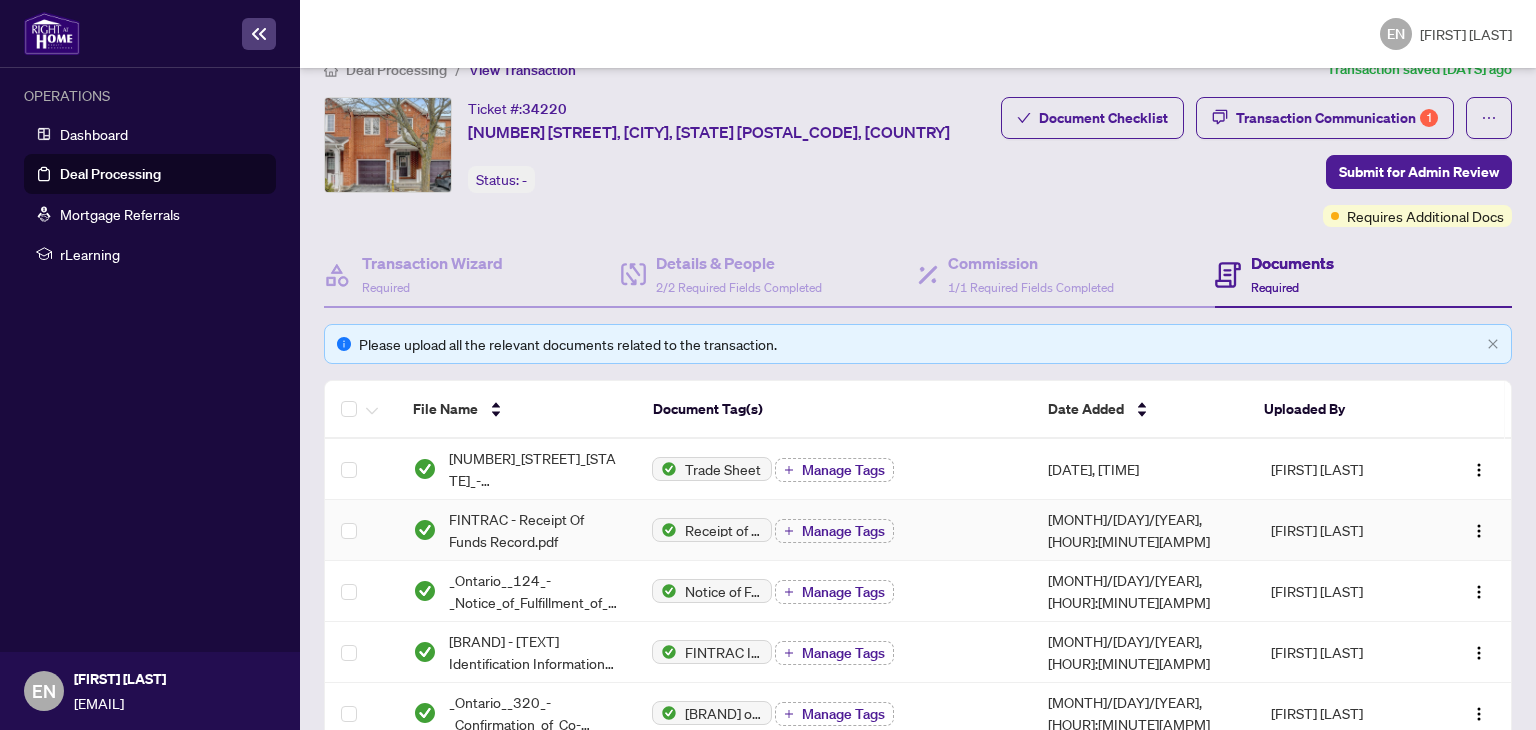 scroll, scrollTop: 0, scrollLeft: 0, axis: both 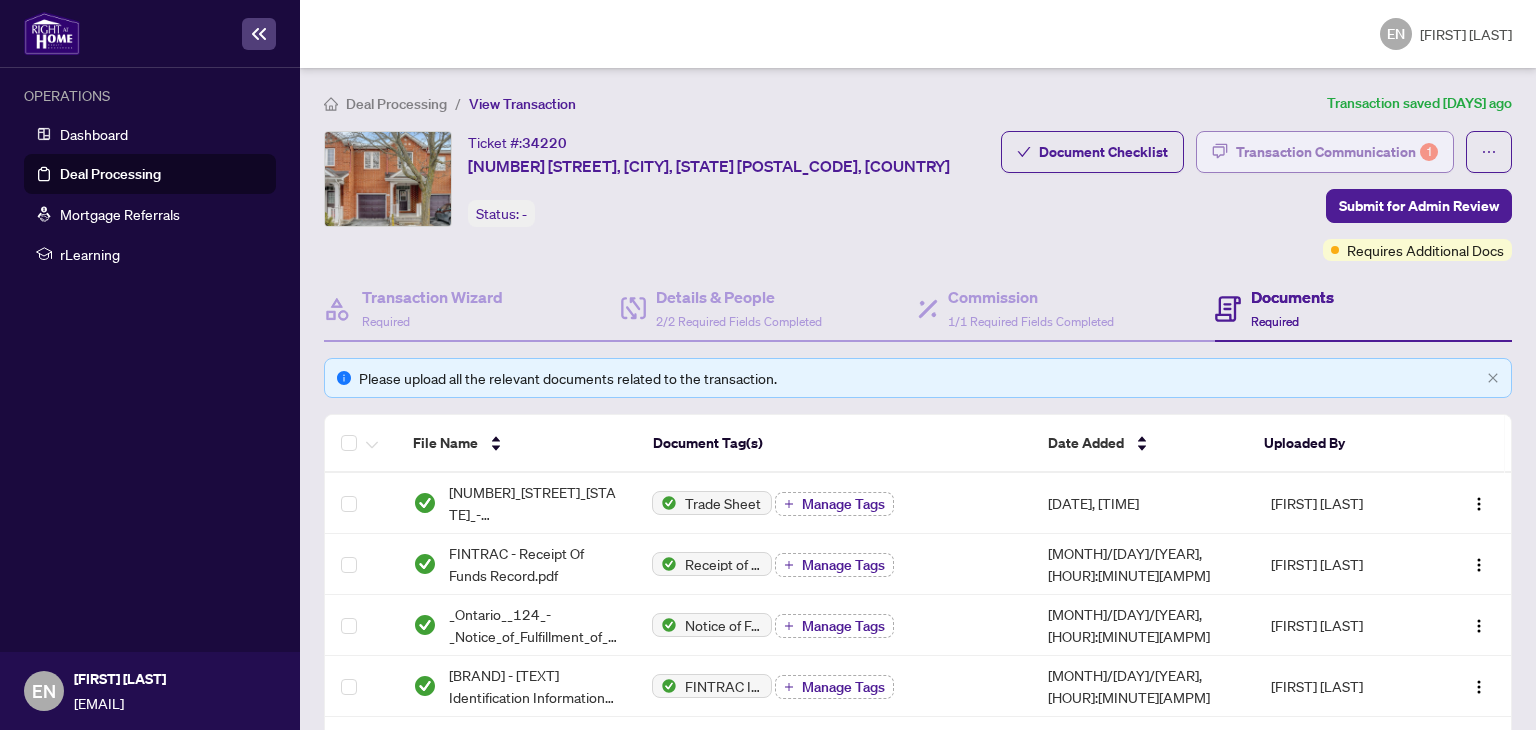 click on "Transaction Communication 1" at bounding box center [1337, 152] 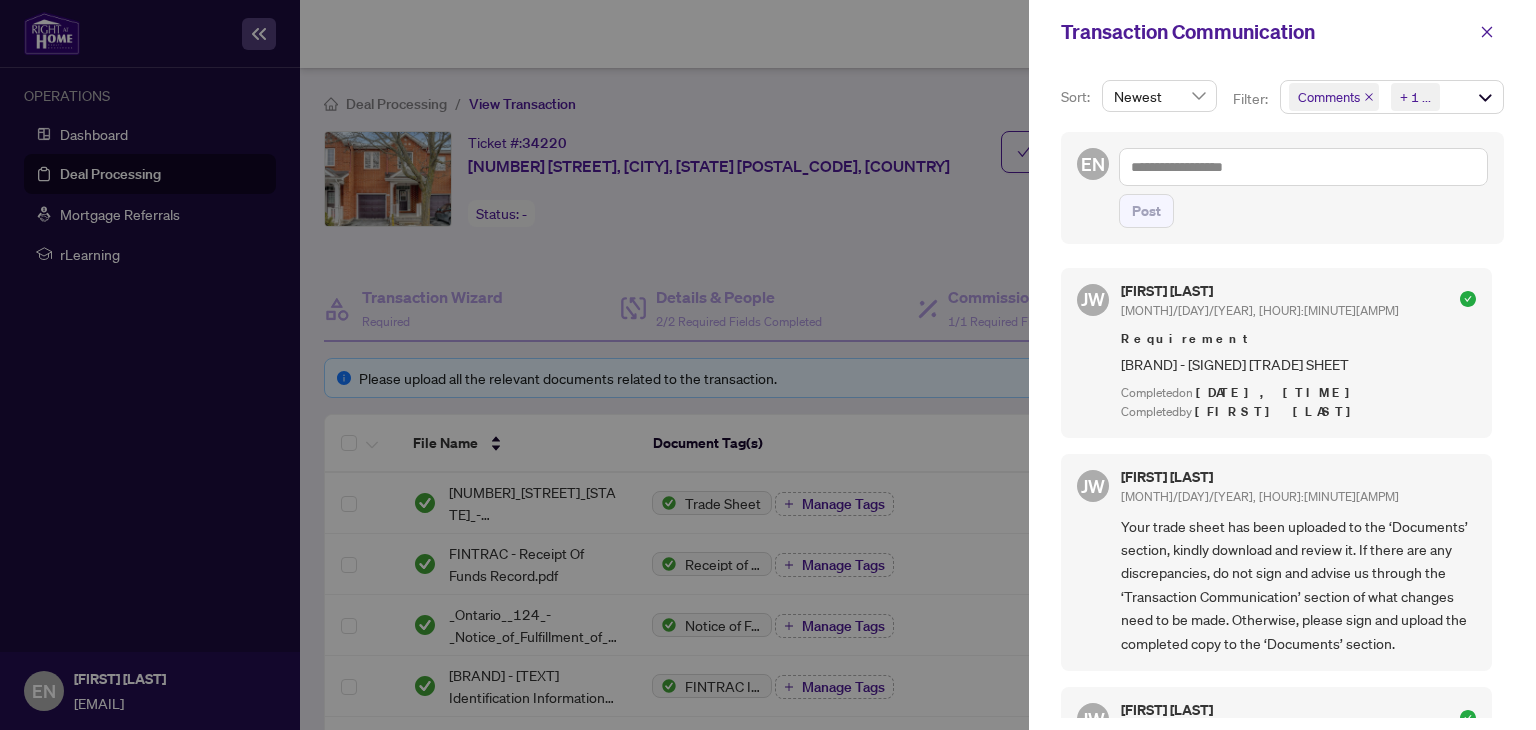click at bounding box center (1369, 97) 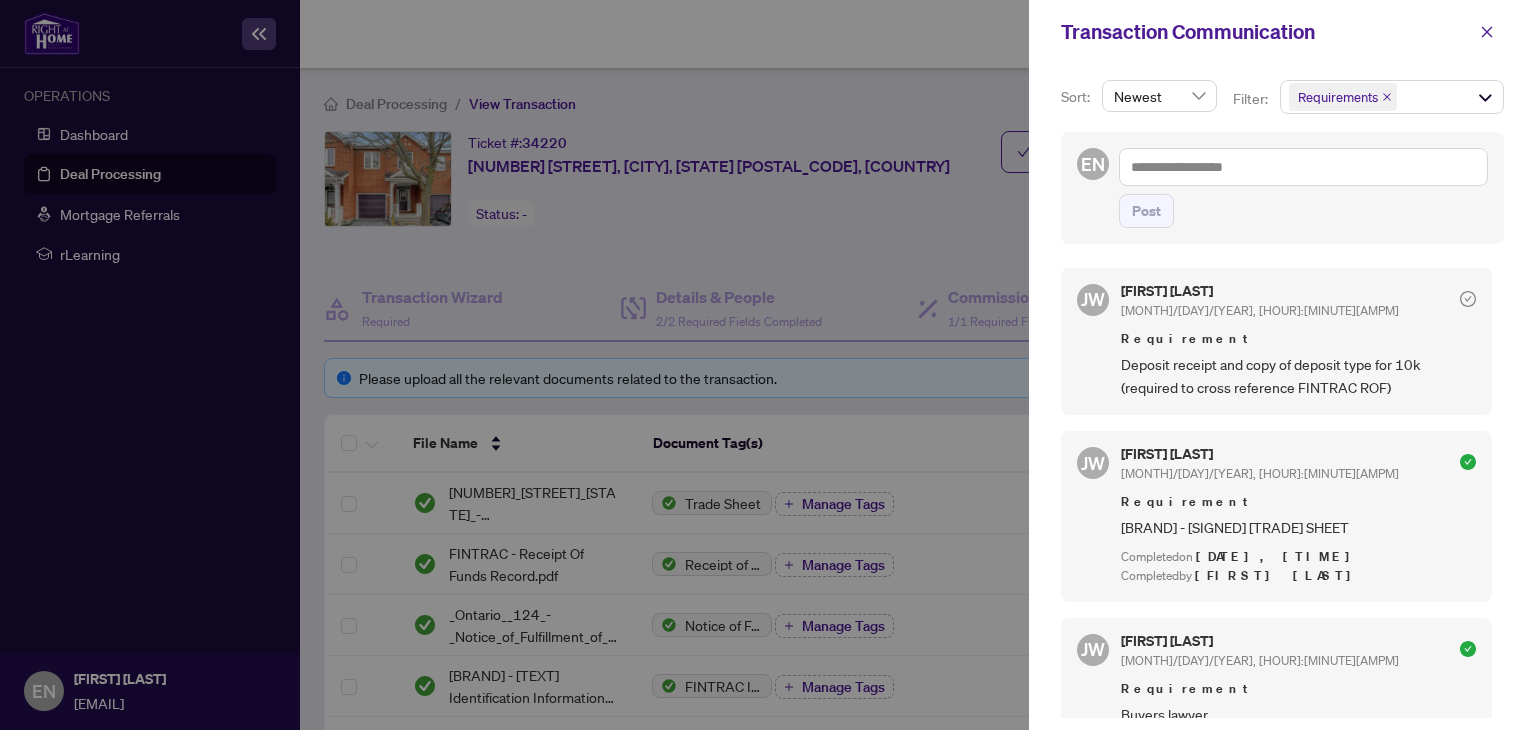 click at bounding box center [1387, 97] 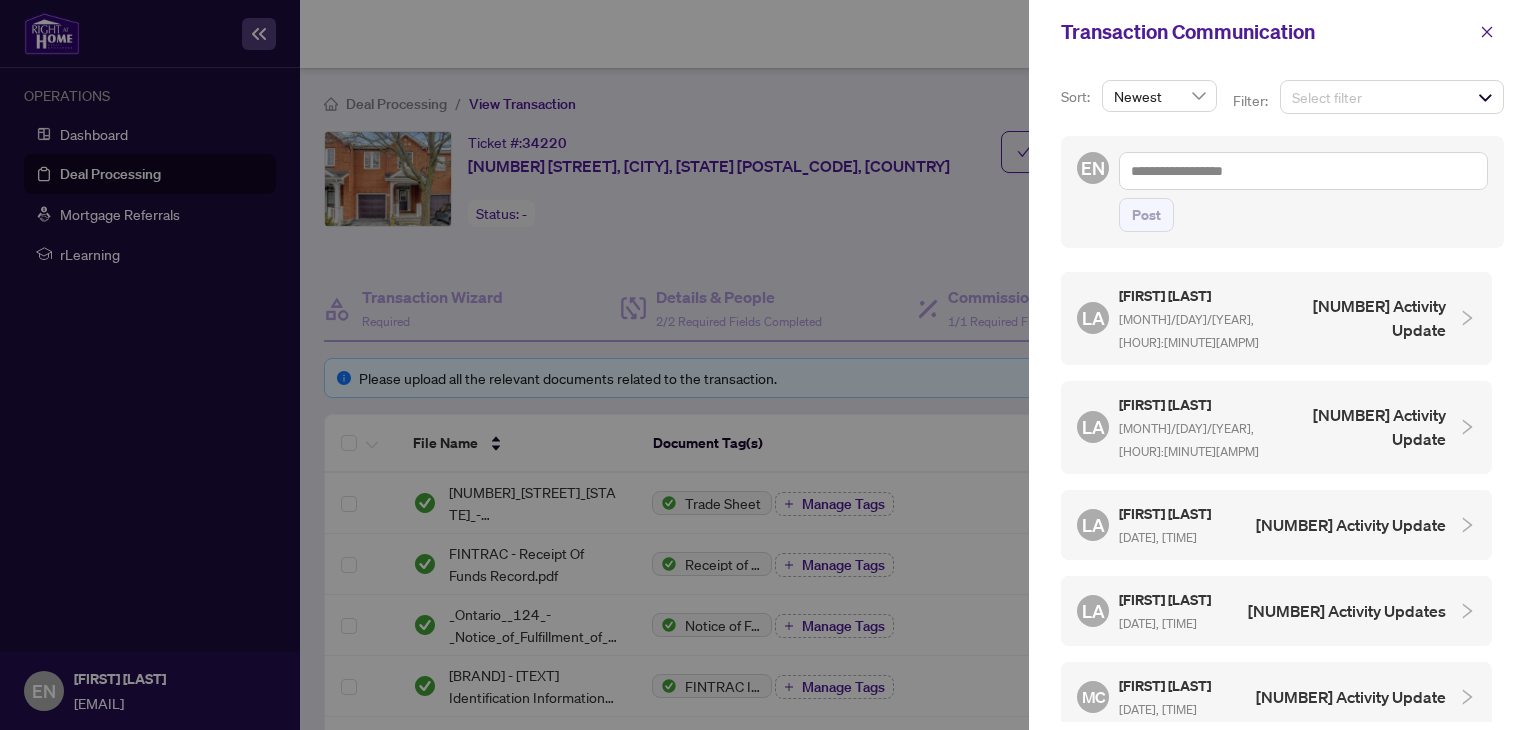 click on "[FIRST] [LAST]   [DATE], [TIME] [ACTIVITY] [UPDATE]" at bounding box center [1261, 318] 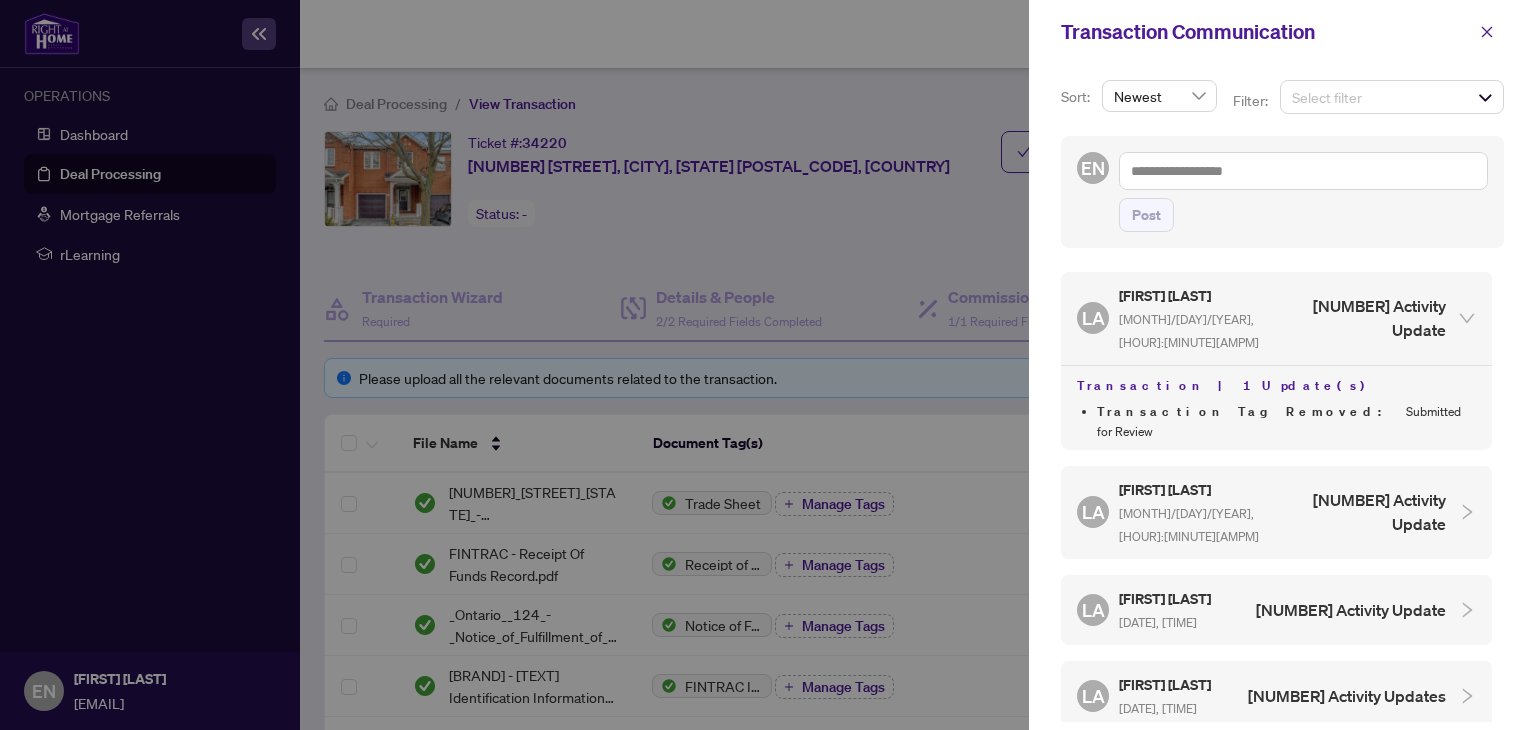 click on "[NUMBER] Activity Update" at bounding box center [1379, 318] 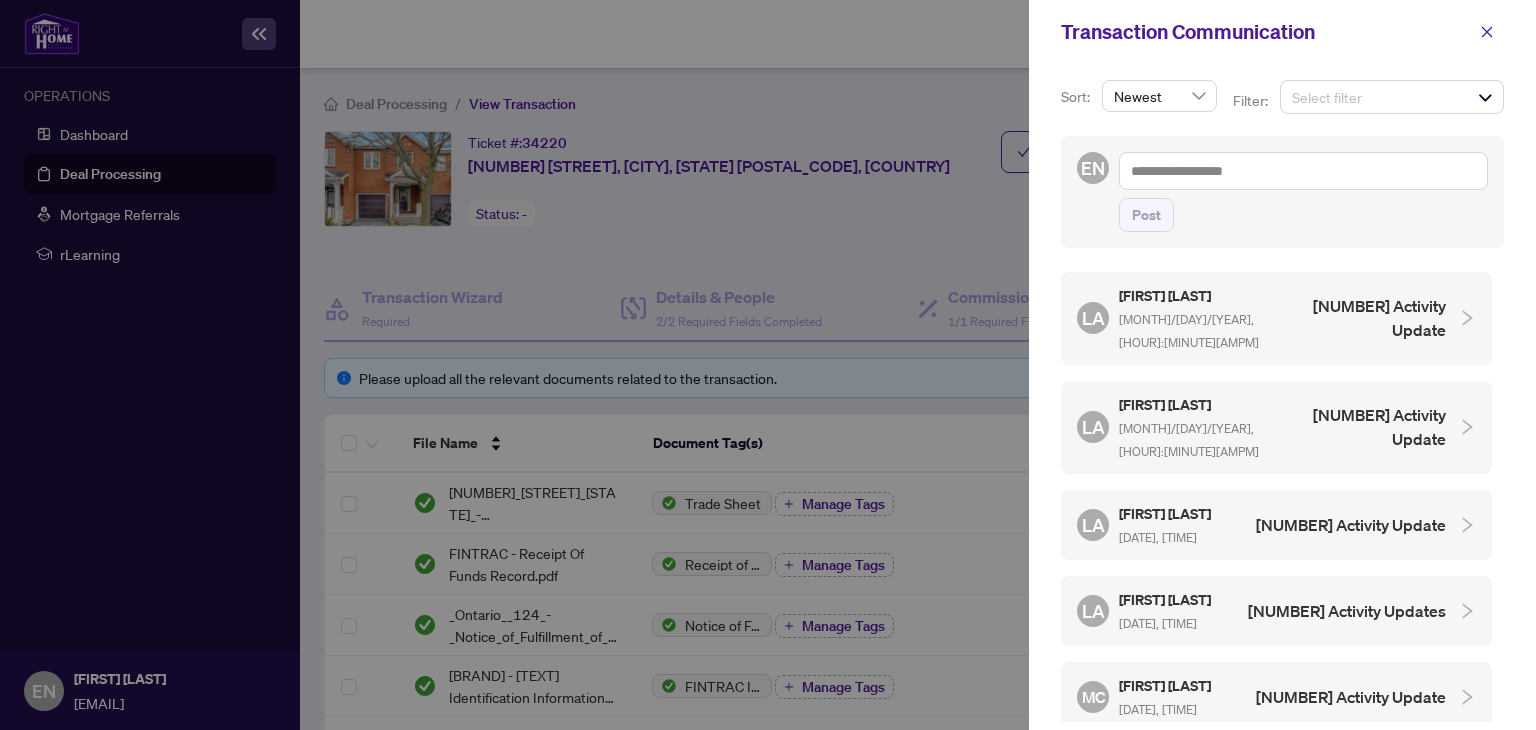 click at bounding box center (1392, 97) 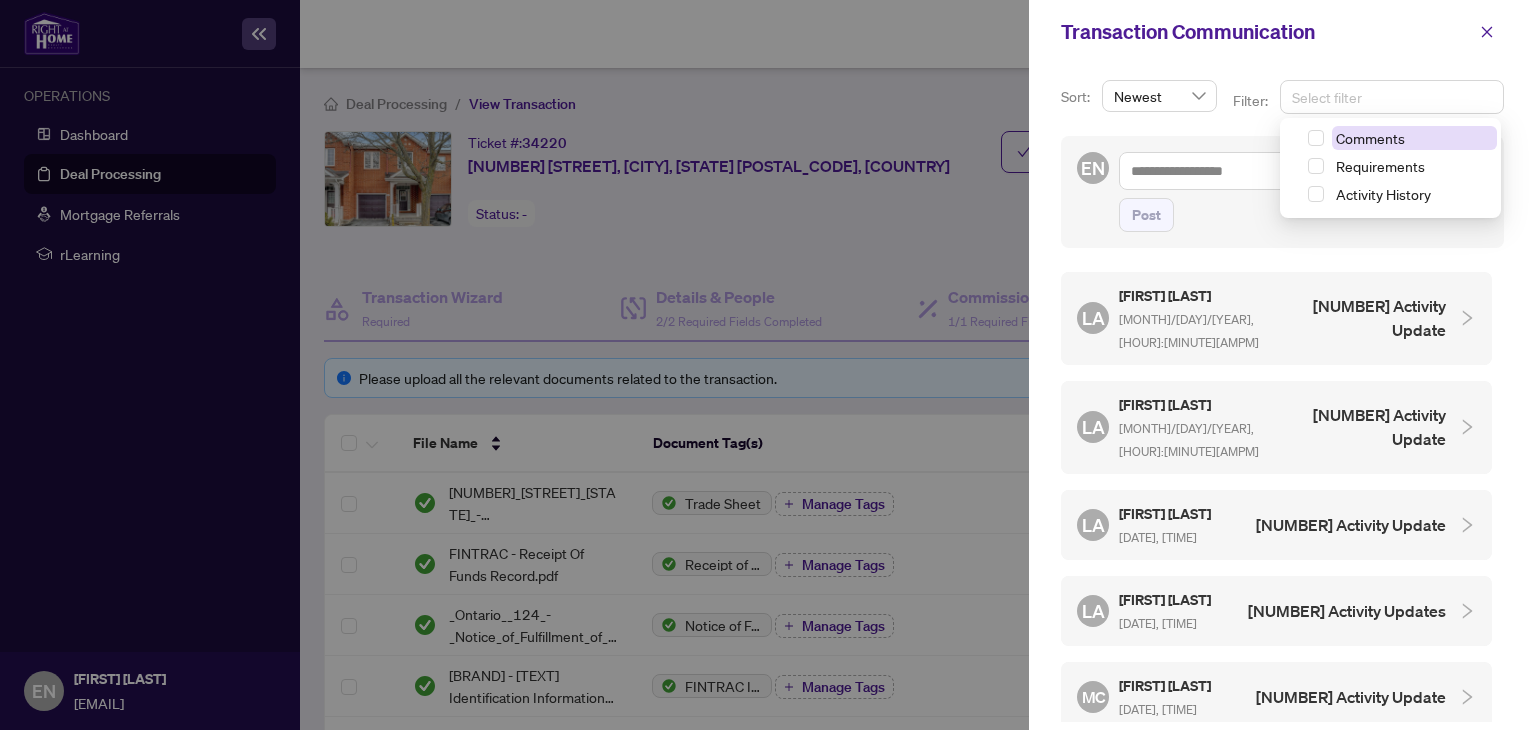 click on "Comments" at bounding box center (1414, 138) 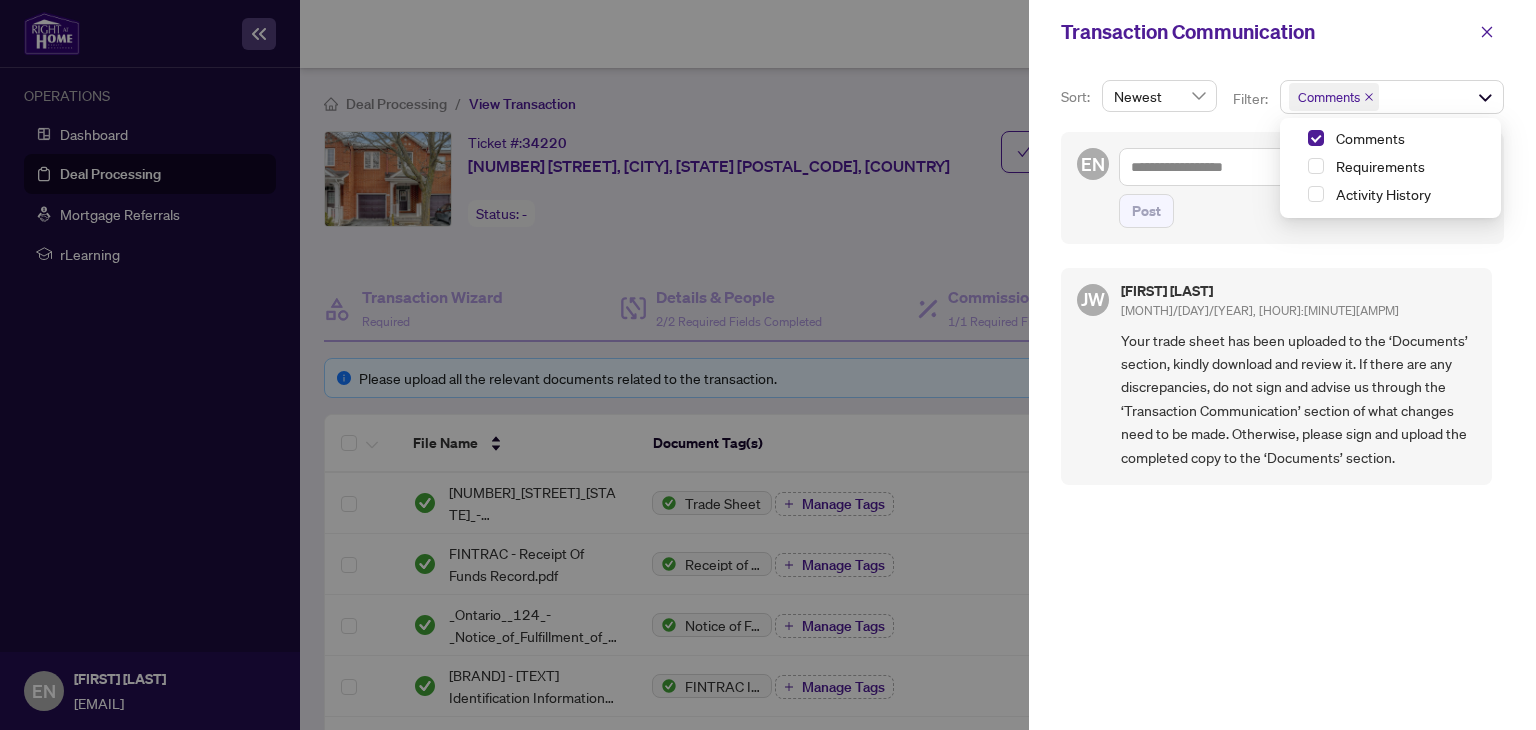 click at bounding box center [768, 365] 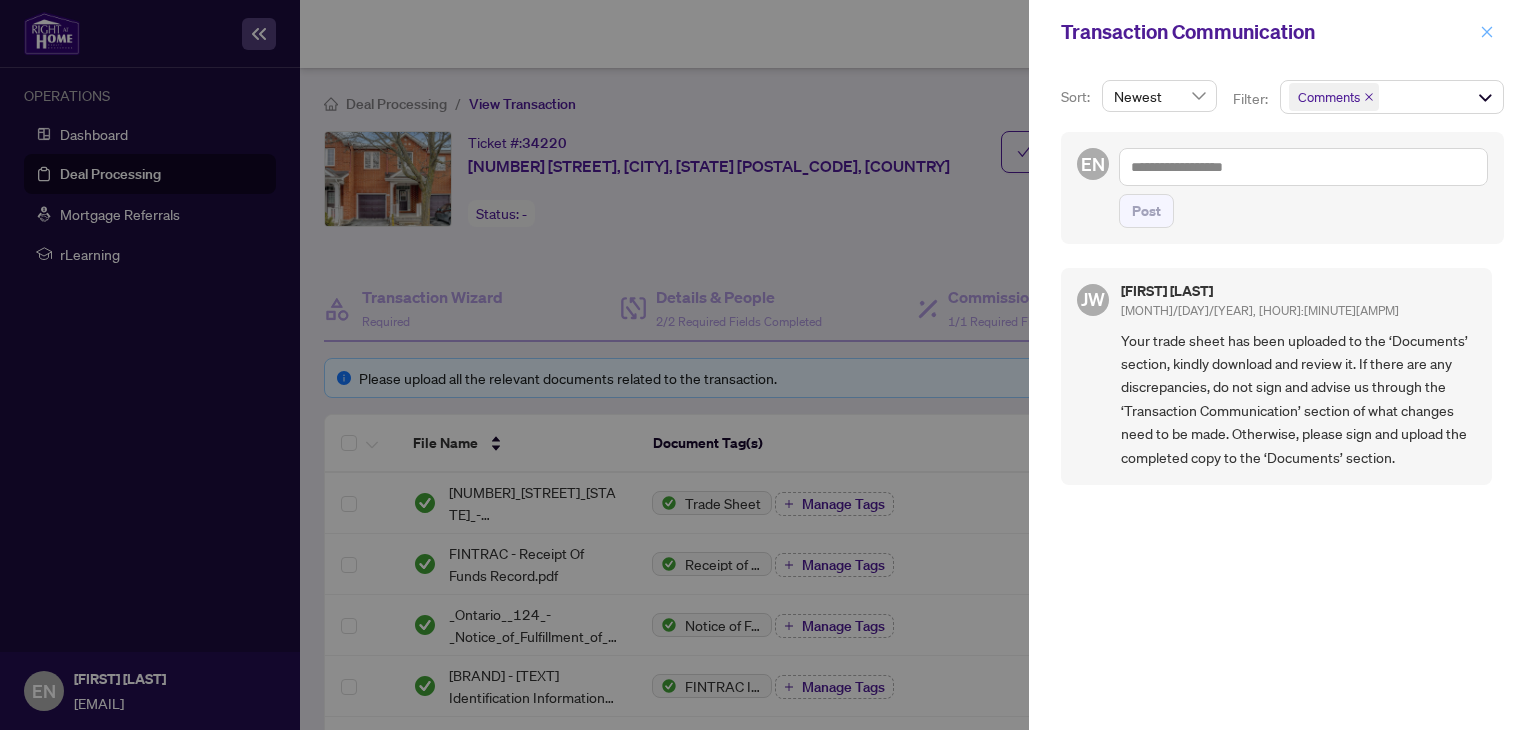 click at bounding box center [1487, 31] 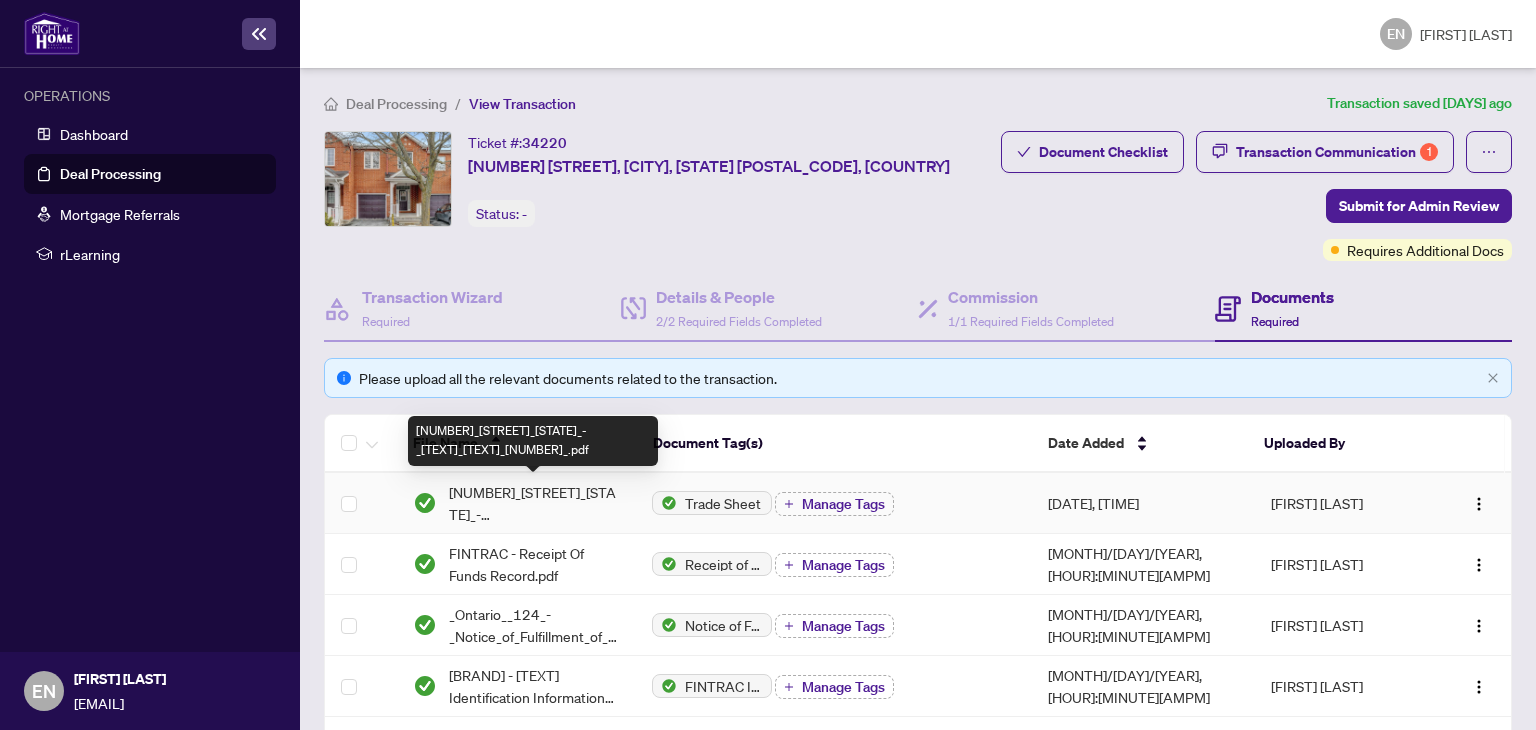 click on "[NUMBER]_[STREET]_[STATE]_-_[TEXT]_[TEXT]_[NUMBER]_.pdf" at bounding box center (535, 503) 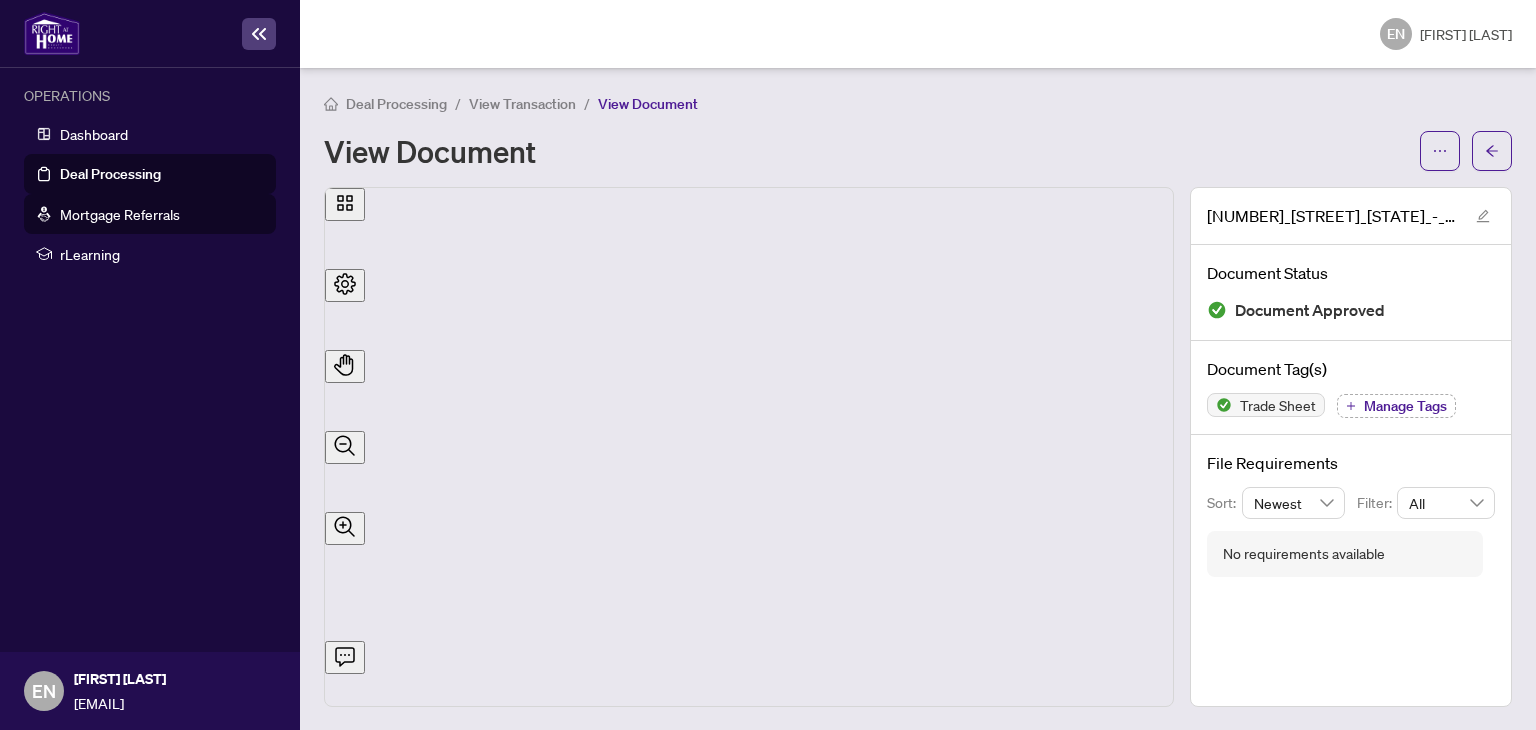 scroll, scrollTop: 260, scrollLeft: 0, axis: vertical 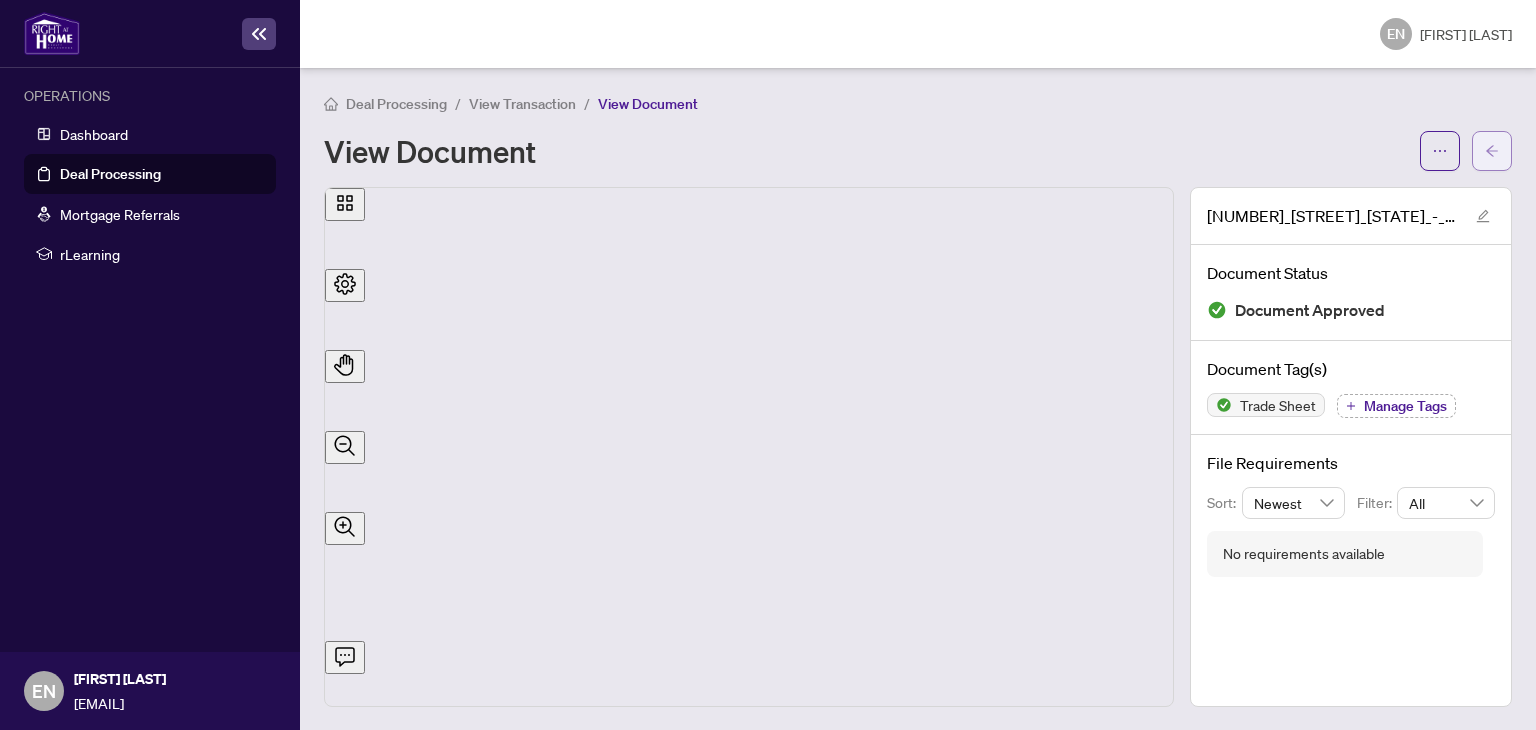click at bounding box center [1492, 151] 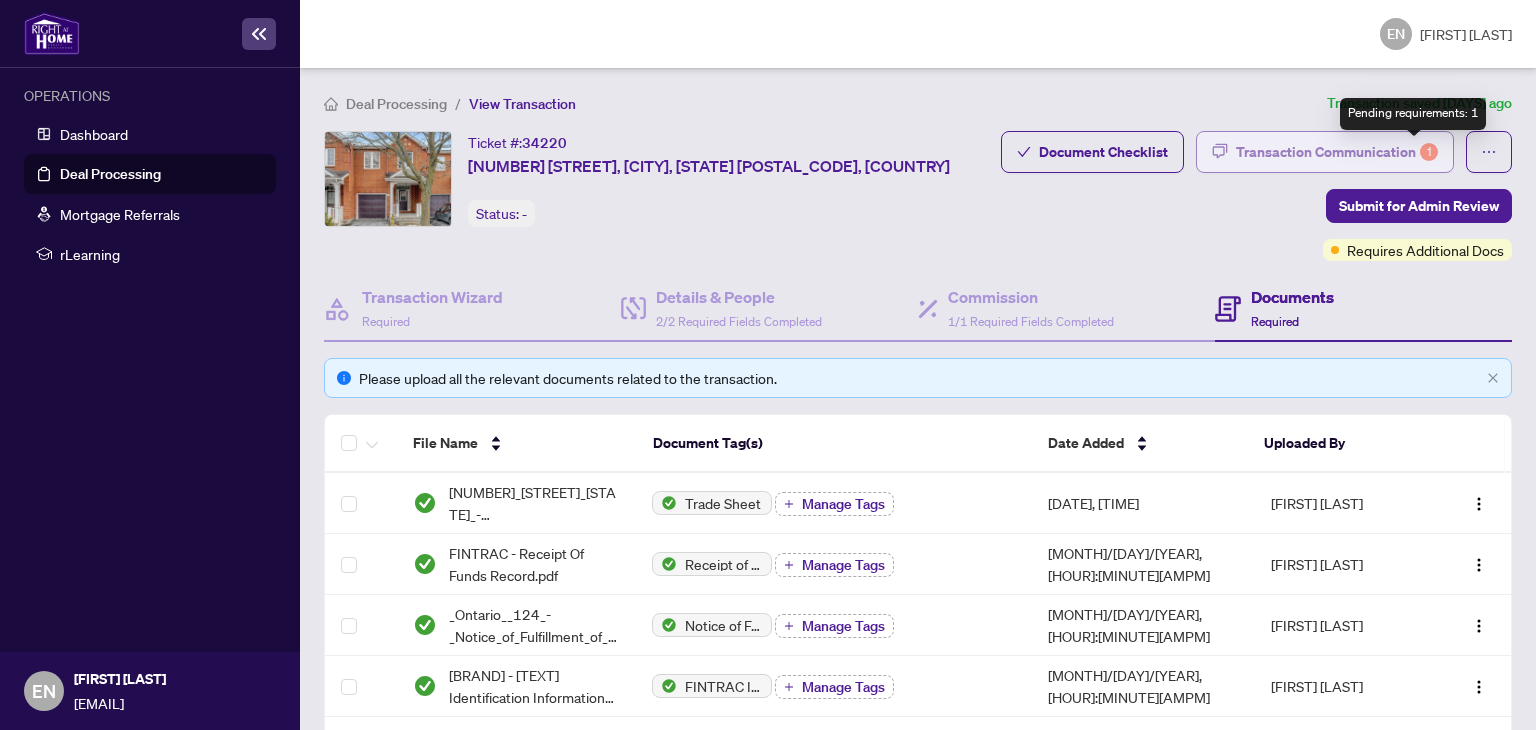click on "1" at bounding box center [1429, 152] 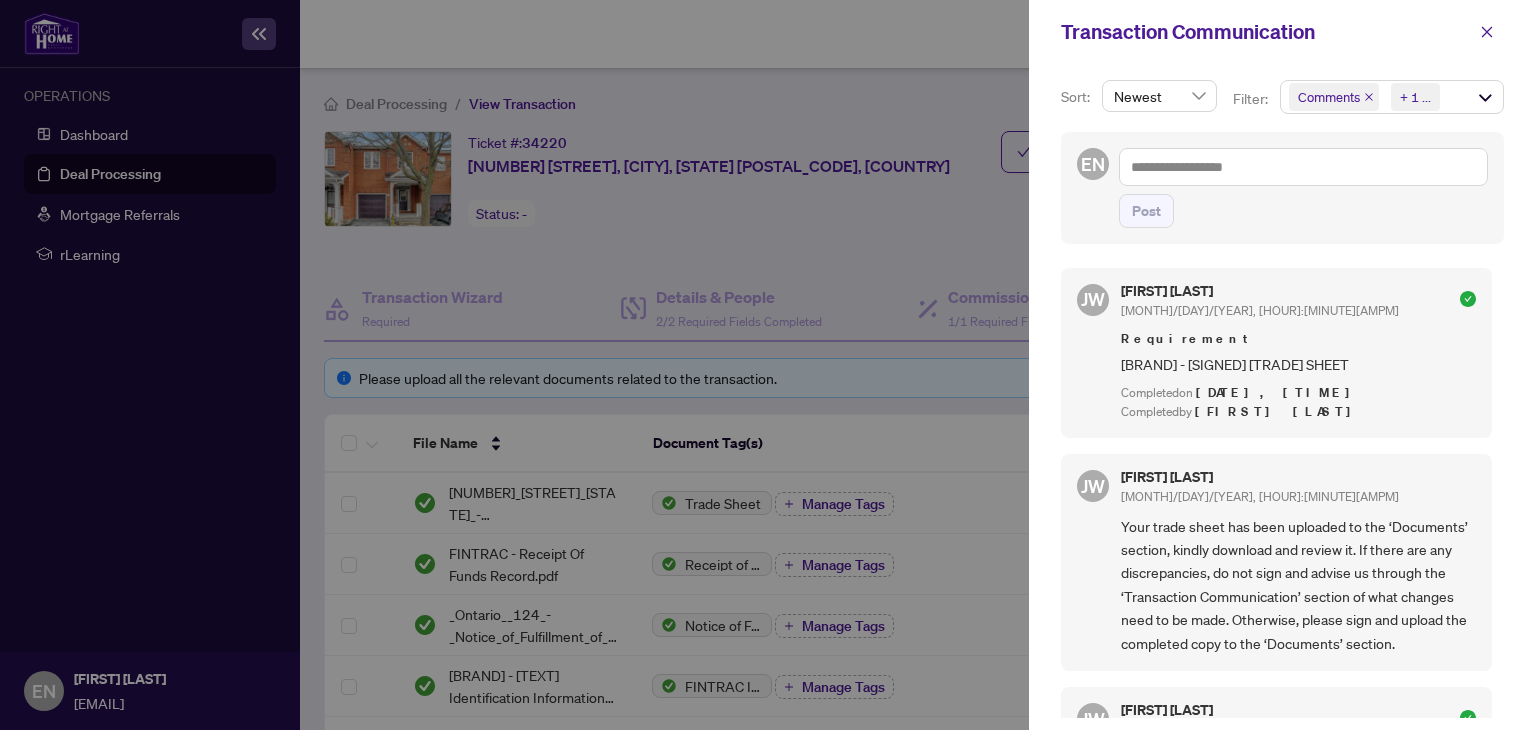 click at bounding box center (1369, 97) 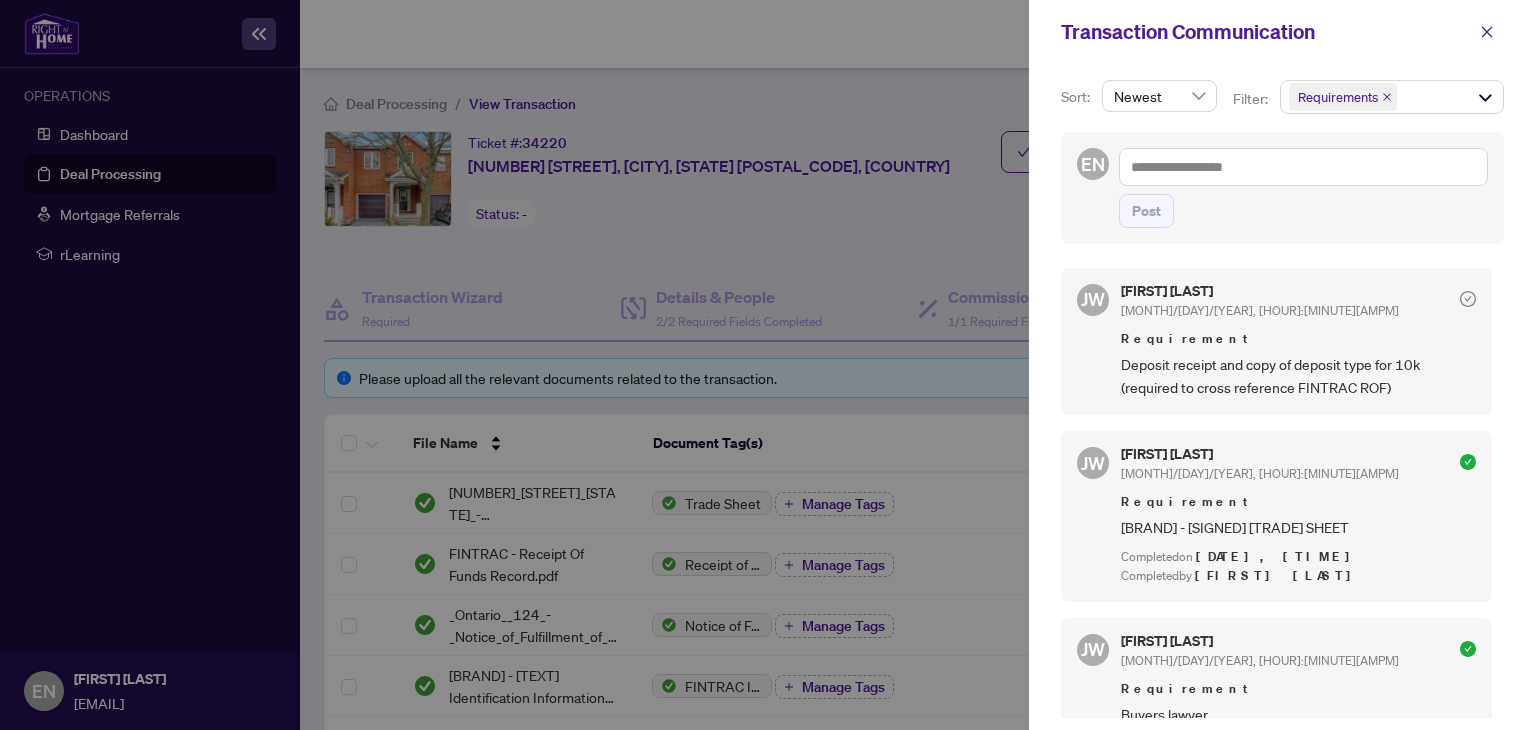 click at bounding box center [1387, 97] 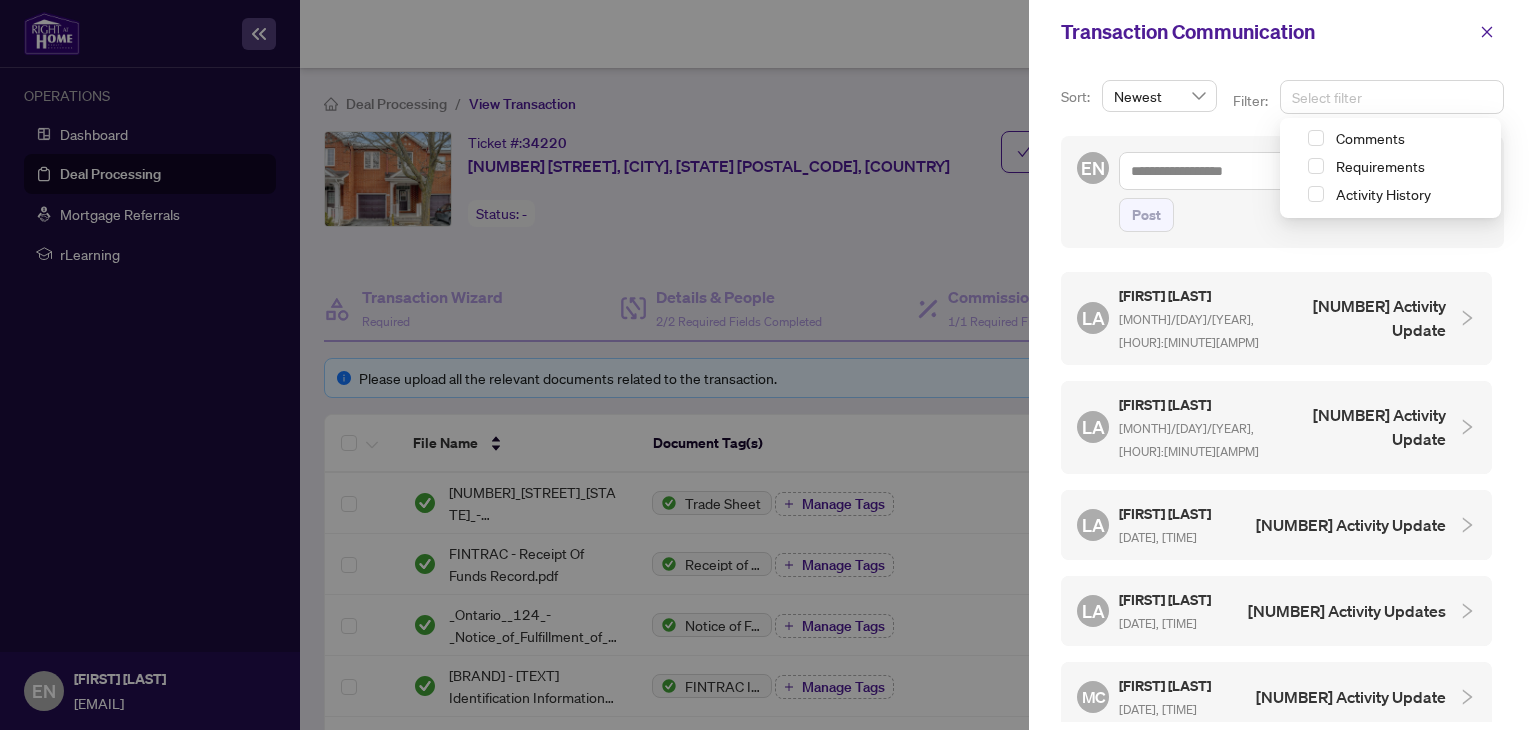 click at bounding box center [1392, 97] 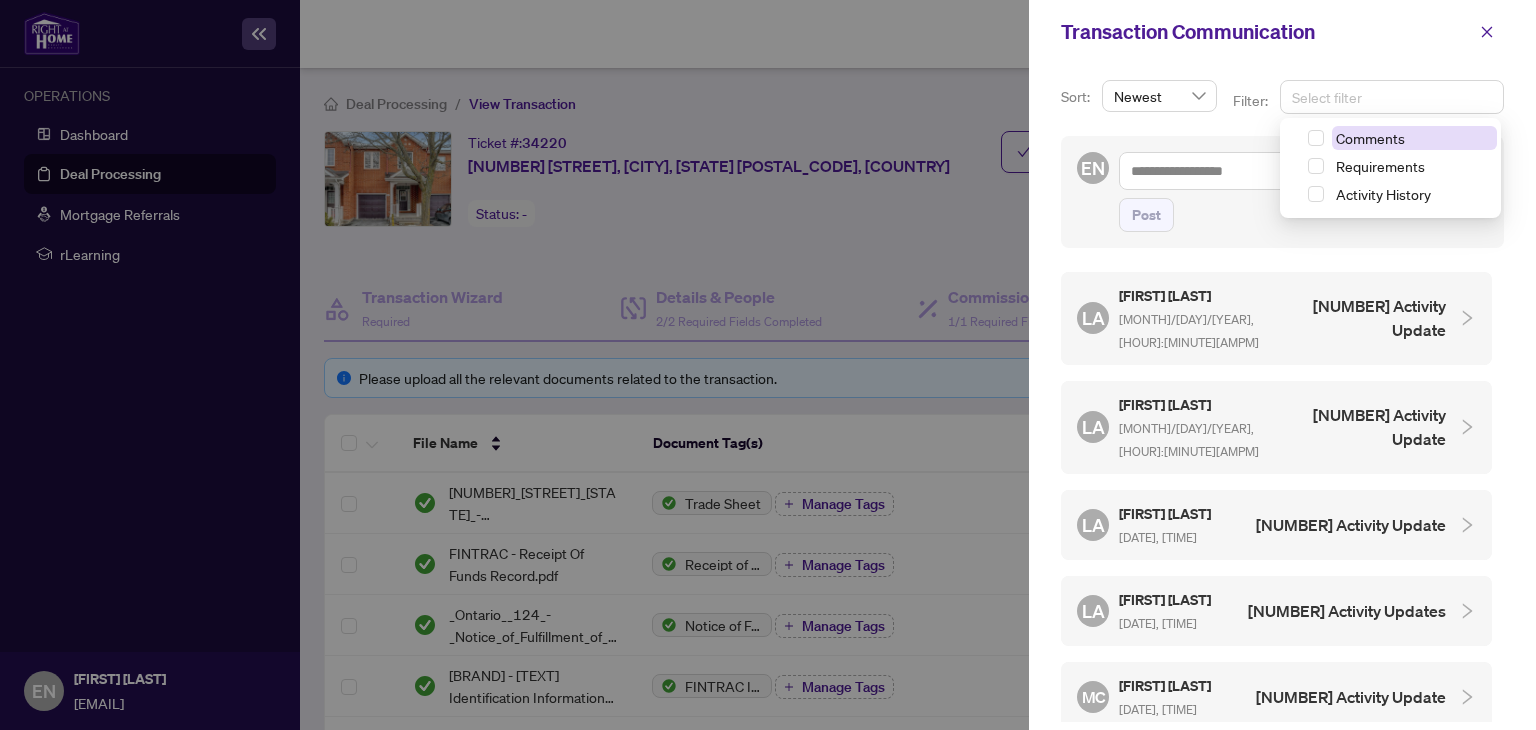 click on "Comments" at bounding box center [1414, 138] 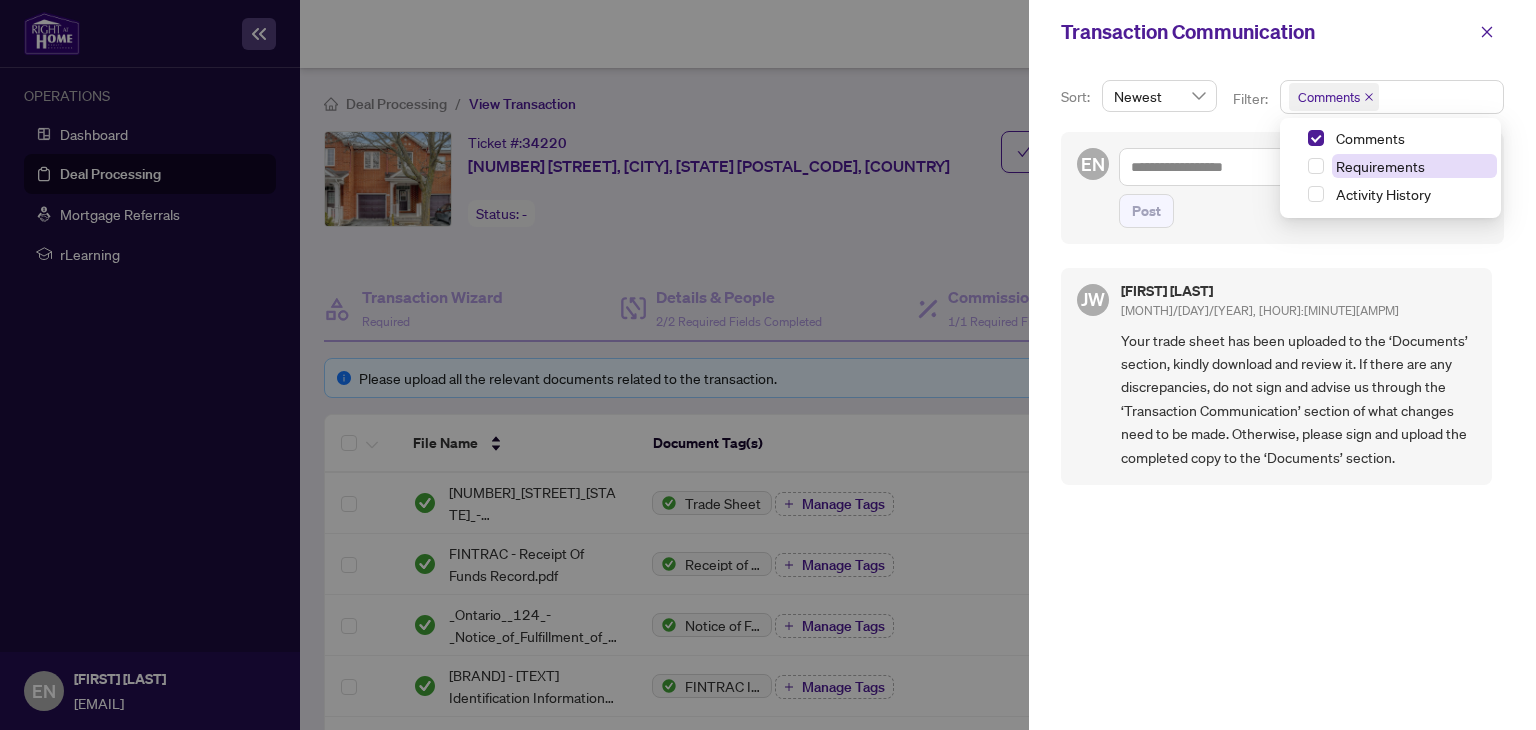 click on "Requirements" at bounding box center (1414, 138) 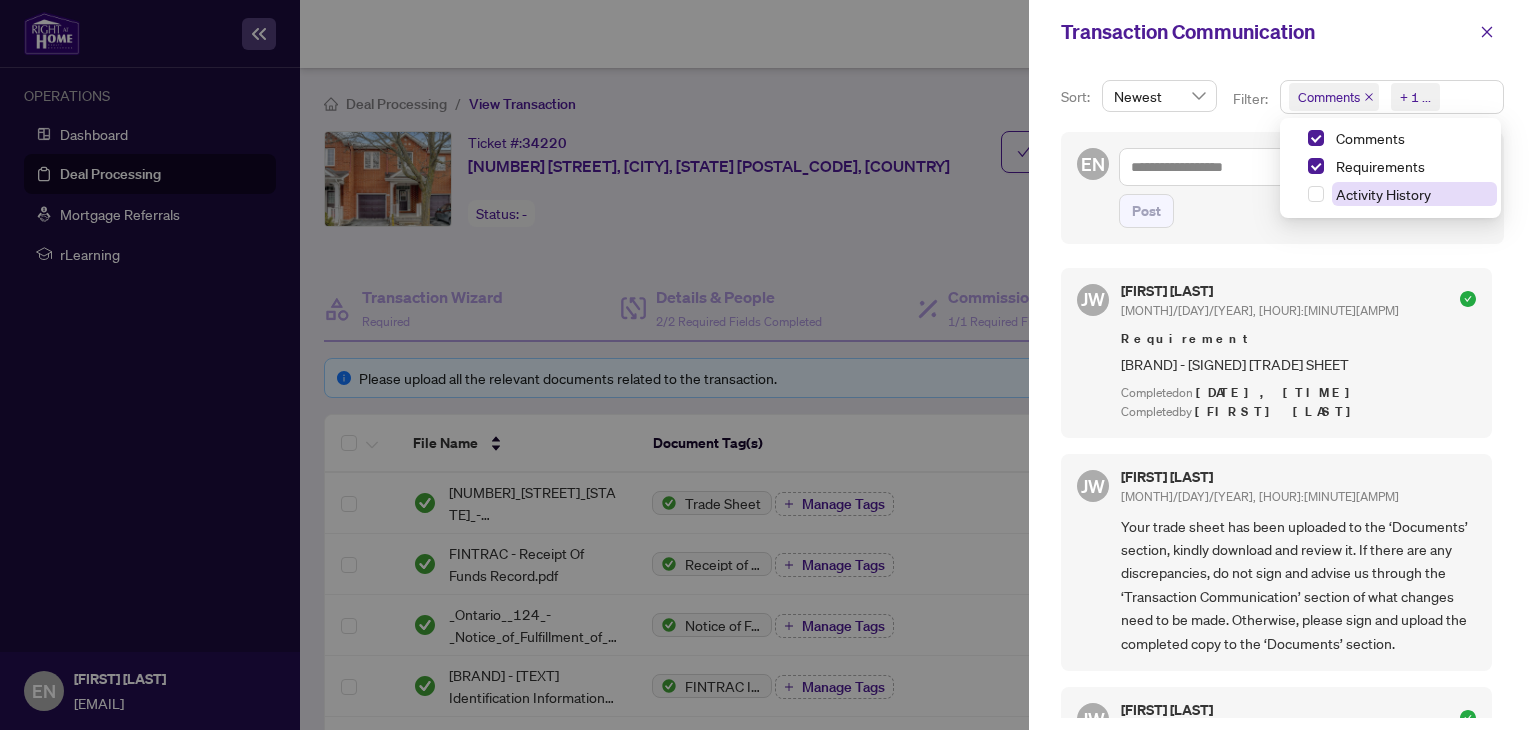 click on "Activity History" at bounding box center [1383, 194] 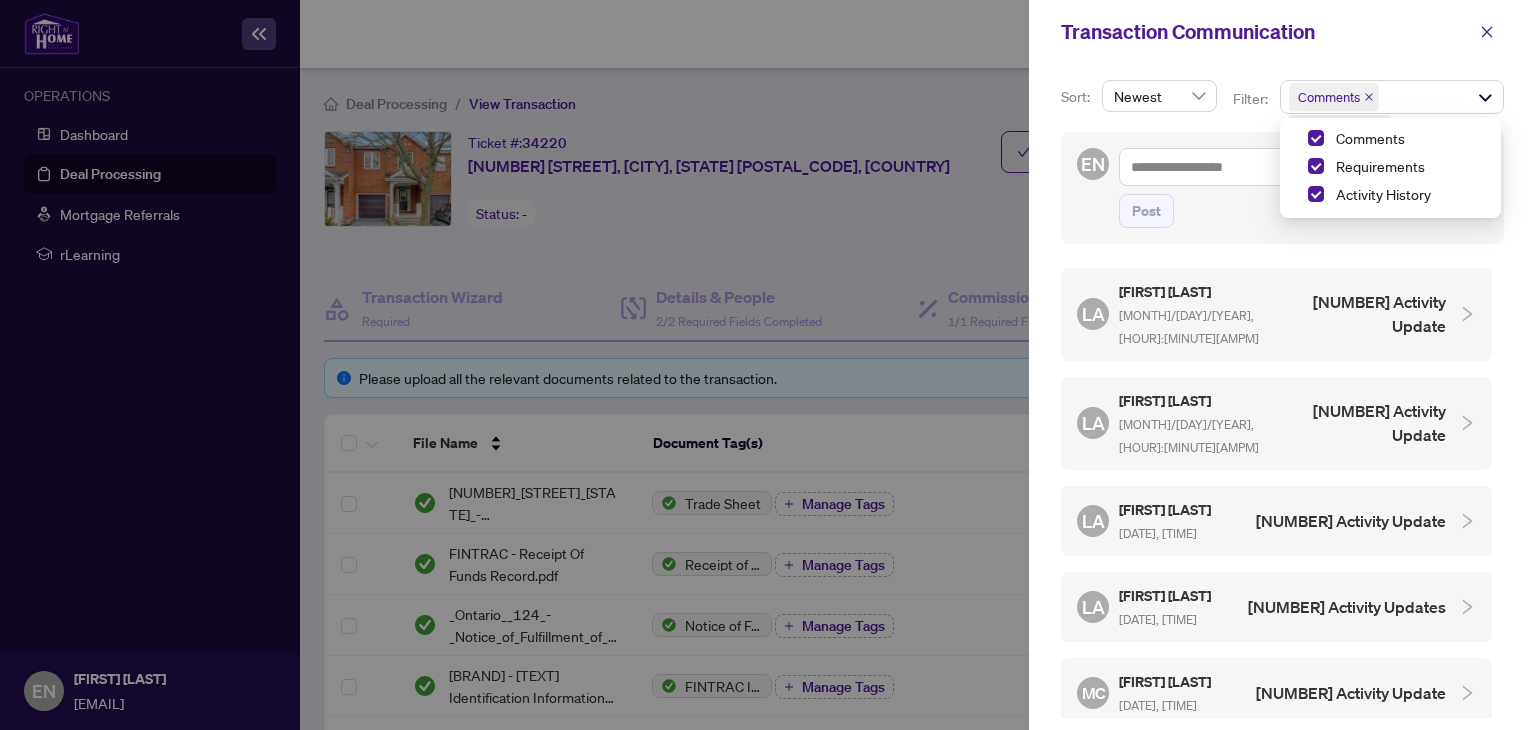 click on "[MONTH]/[DAY]/[YEAR], [HOUR]:[MINUTE][AMPM]" at bounding box center (1189, 327) 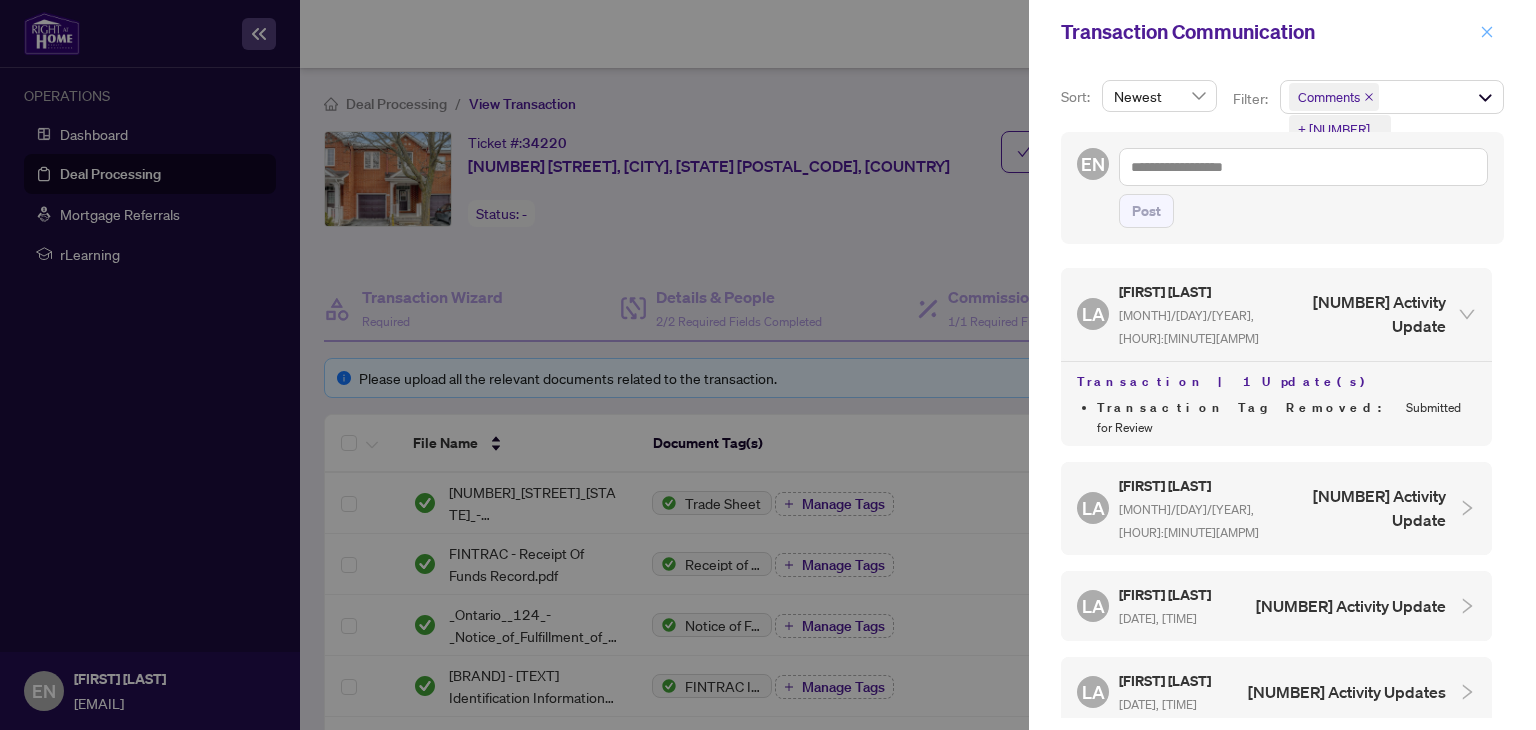 click at bounding box center (1487, 32) 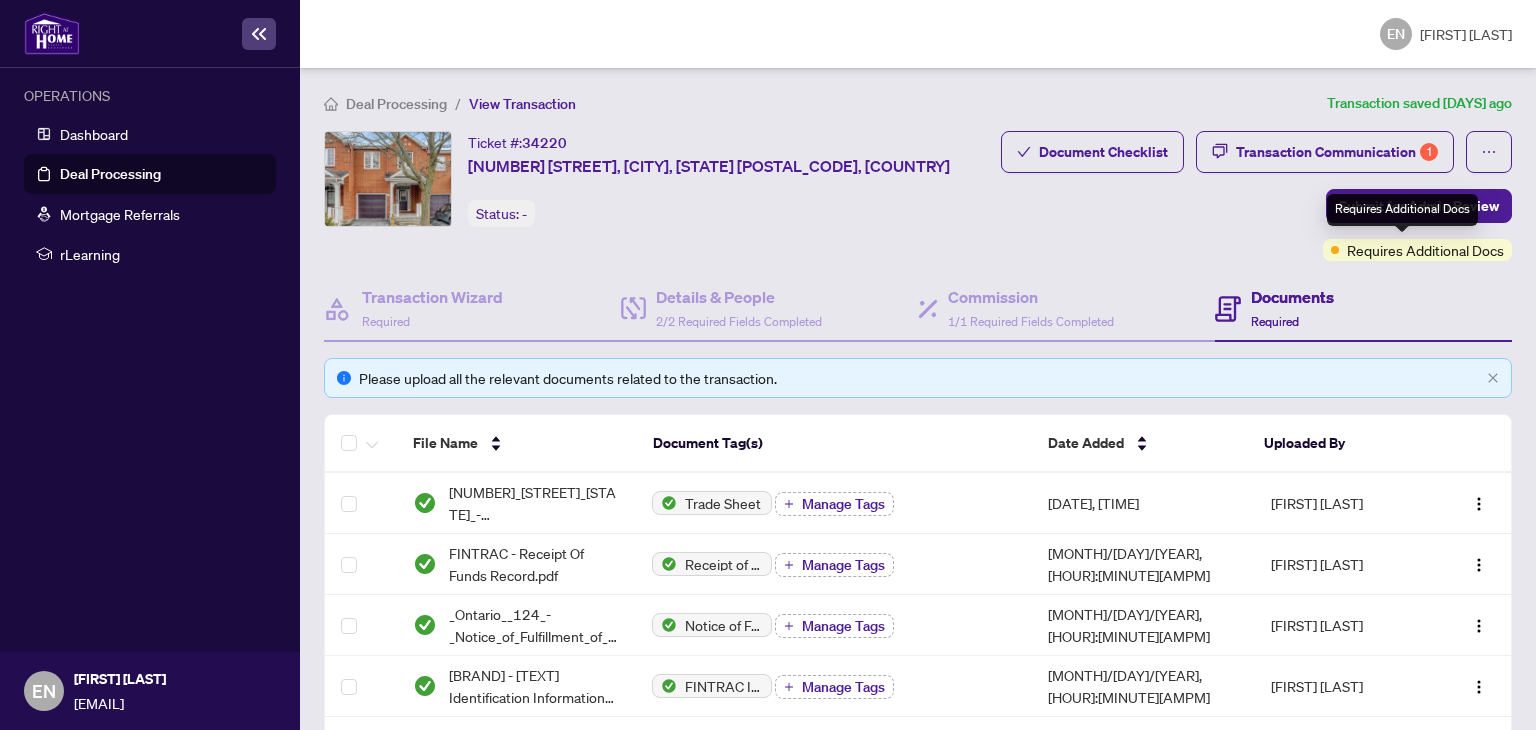 click on "Requires Additional Docs" at bounding box center [1425, 250] 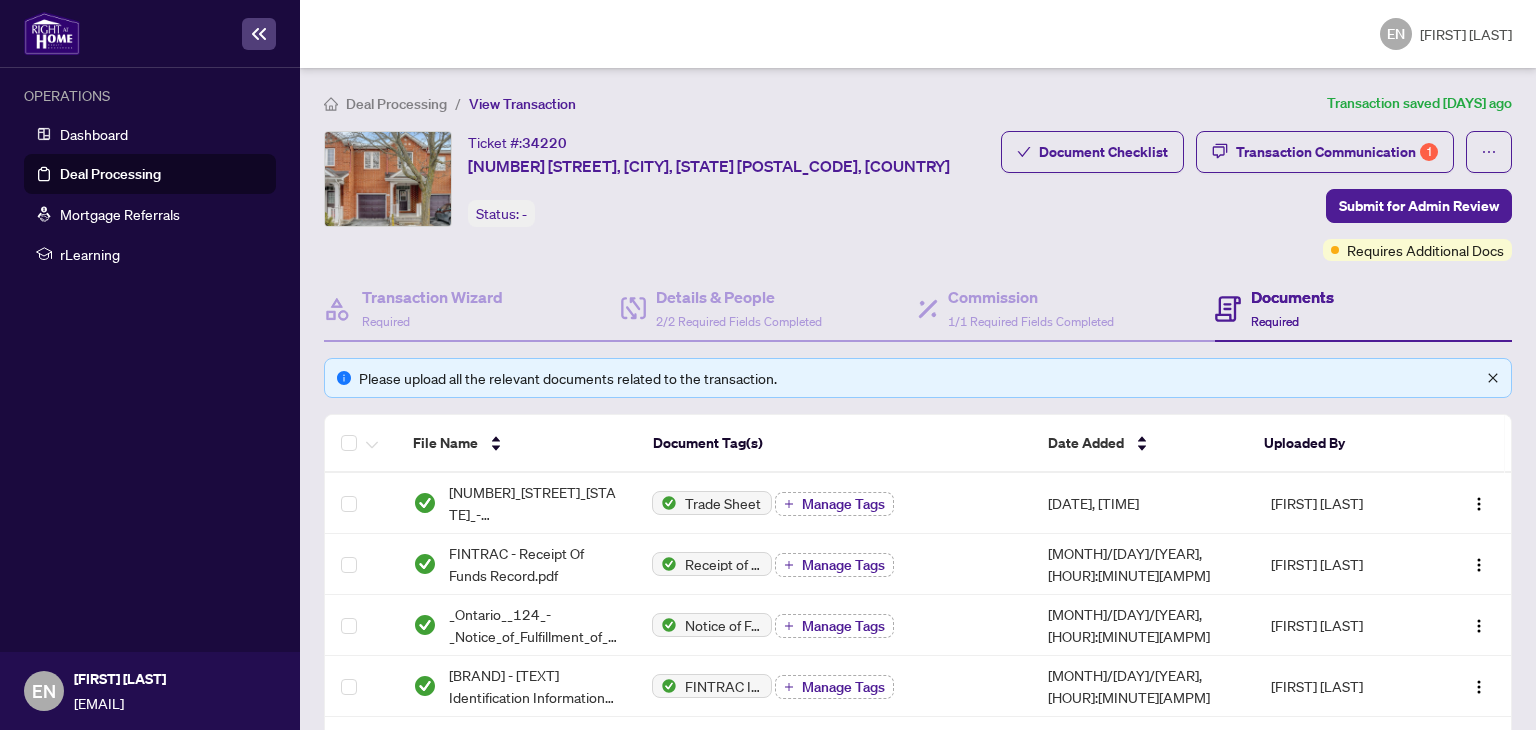 click at bounding box center [1493, 378] 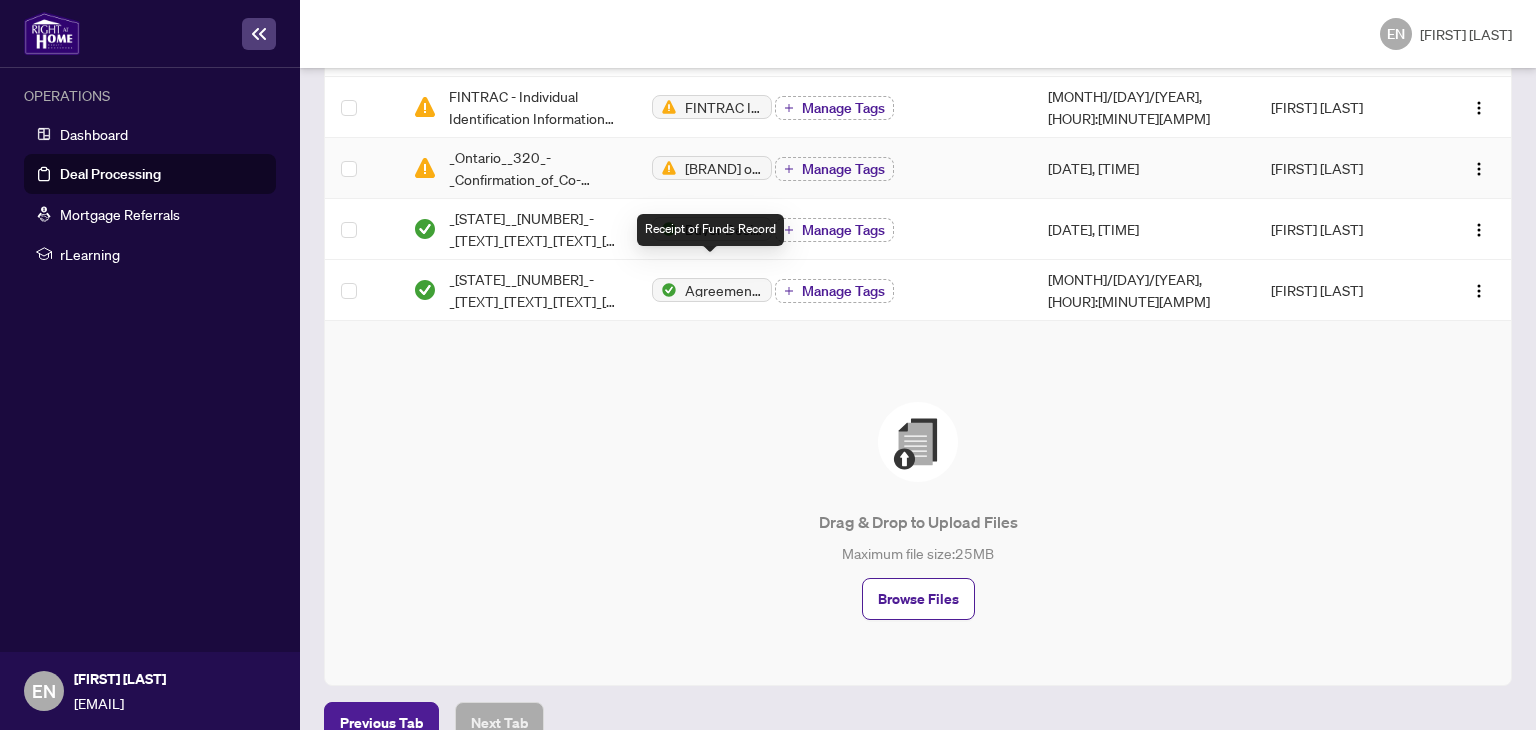 scroll, scrollTop: 1030, scrollLeft: 0, axis: vertical 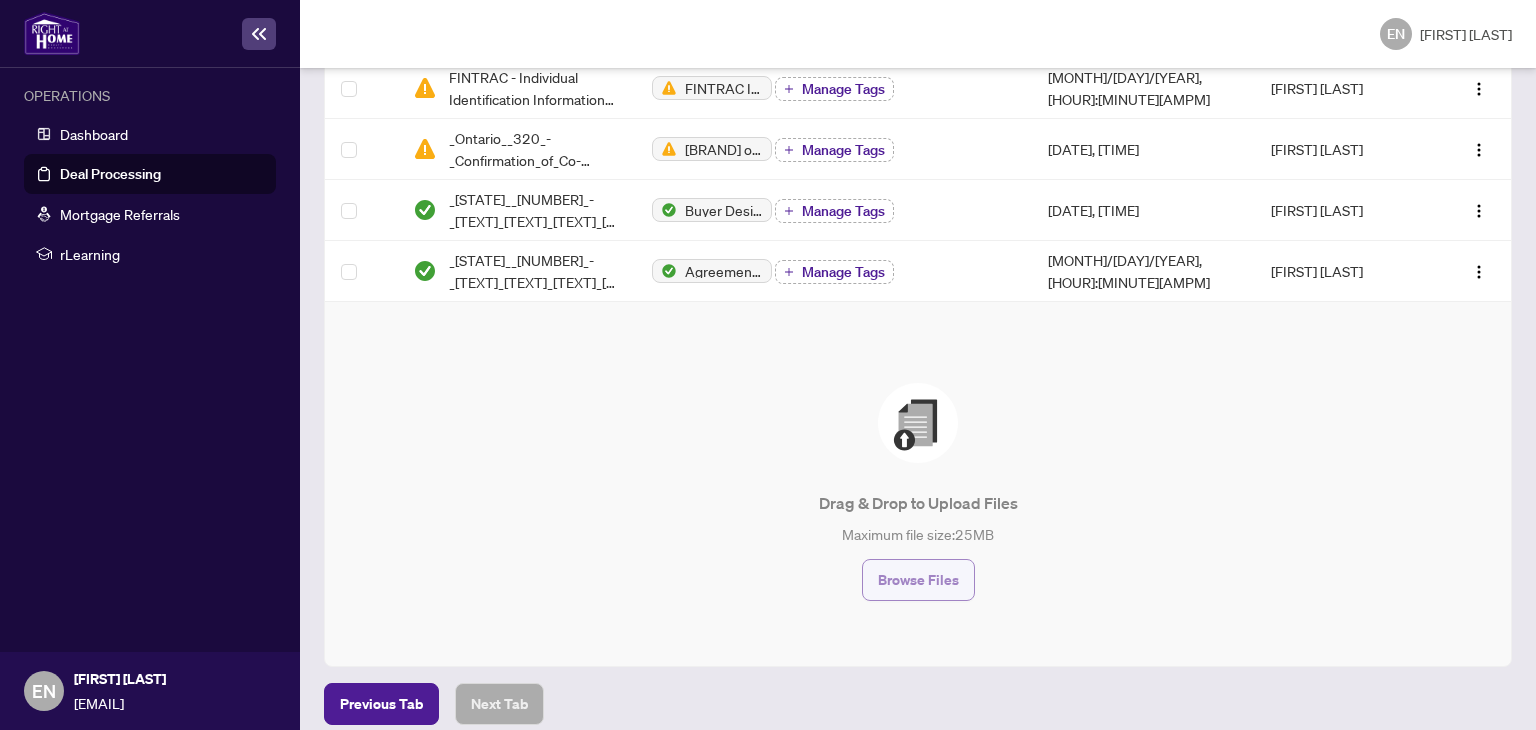 click on "Browse Files" at bounding box center [918, 580] 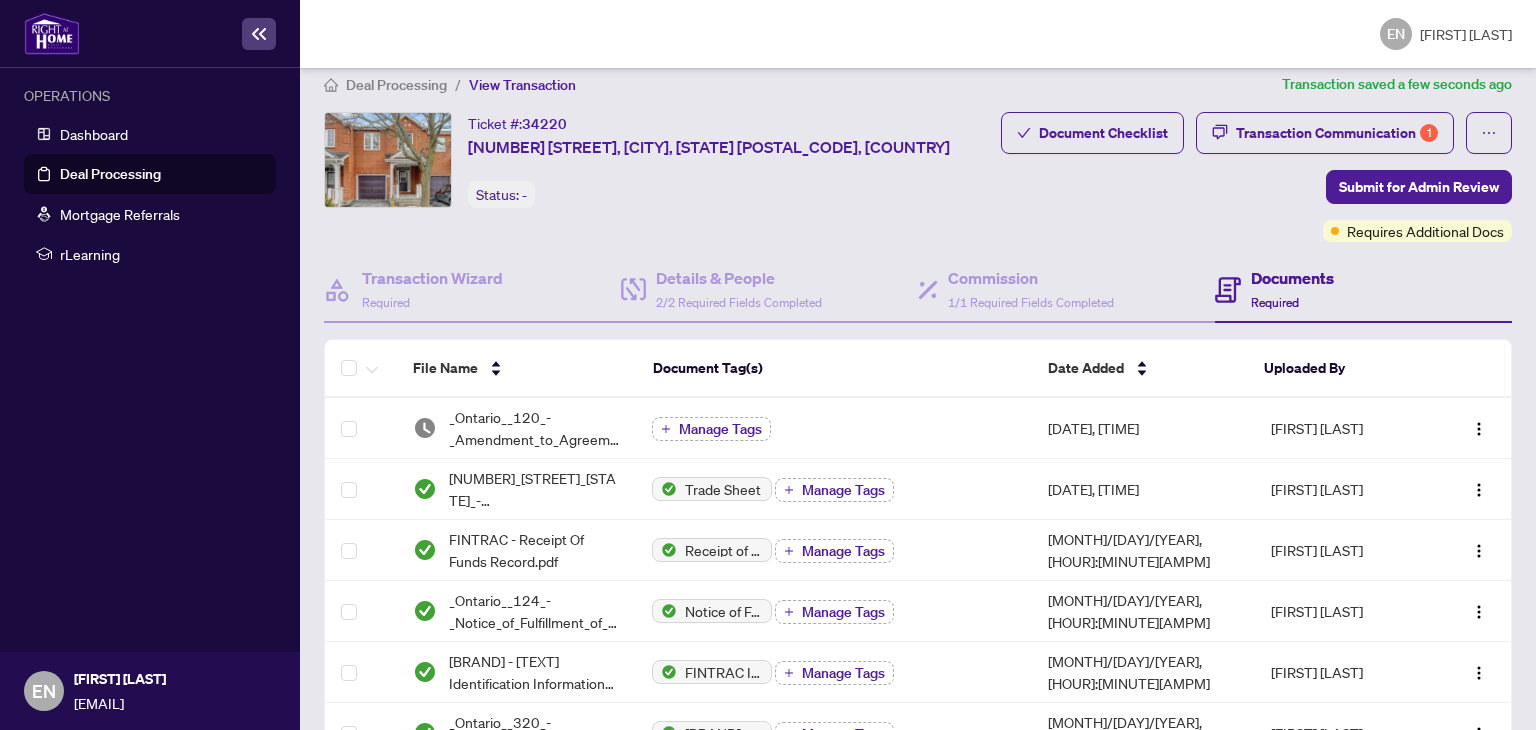 scroll, scrollTop: 0, scrollLeft: 0, axis: both 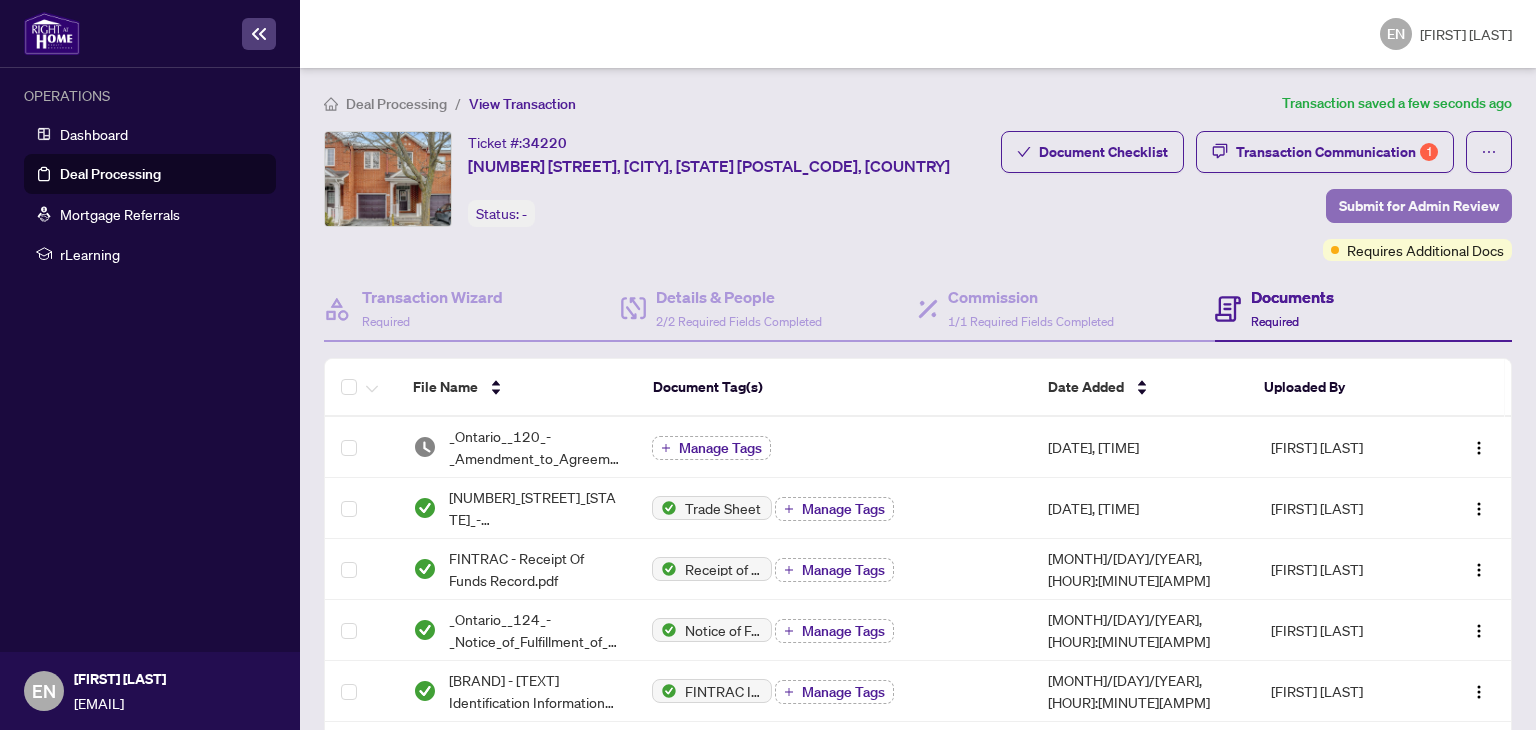 click on "Submit for Admin Review" at bounding box center [1419, 206] 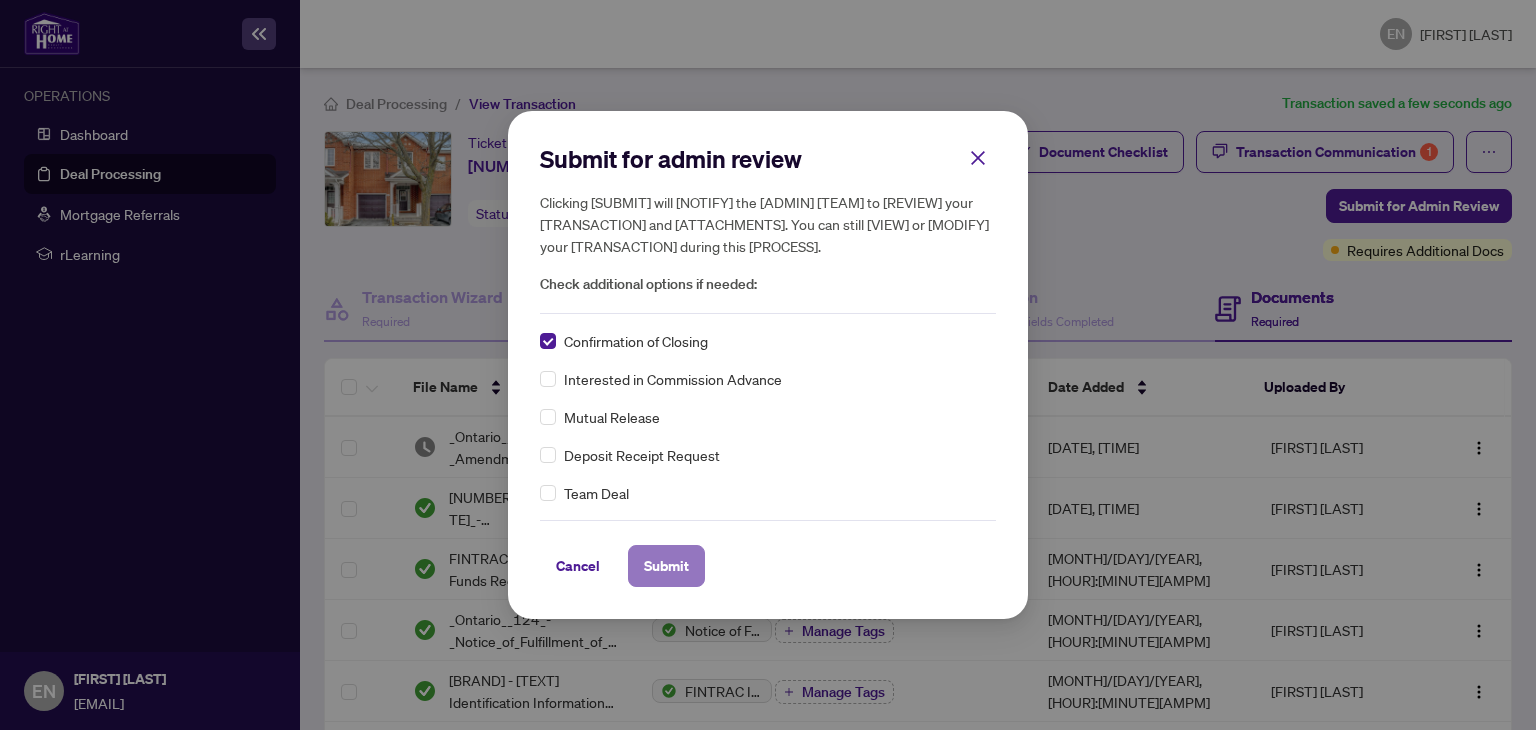 click on "Submit" at bounding box center [666, 566] 